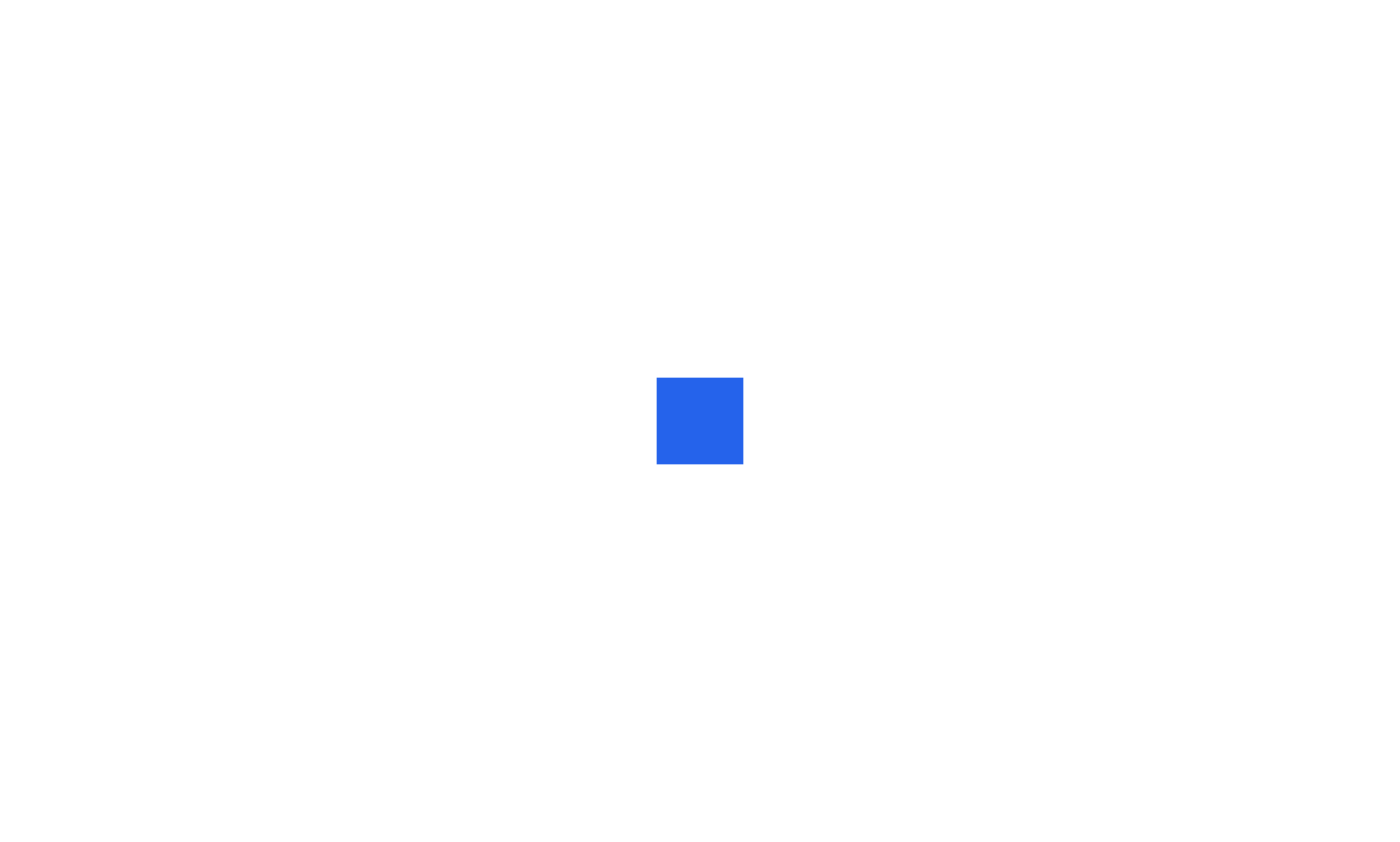 scroll, scrollTop: 0, scrollLeft: 0, axis: both 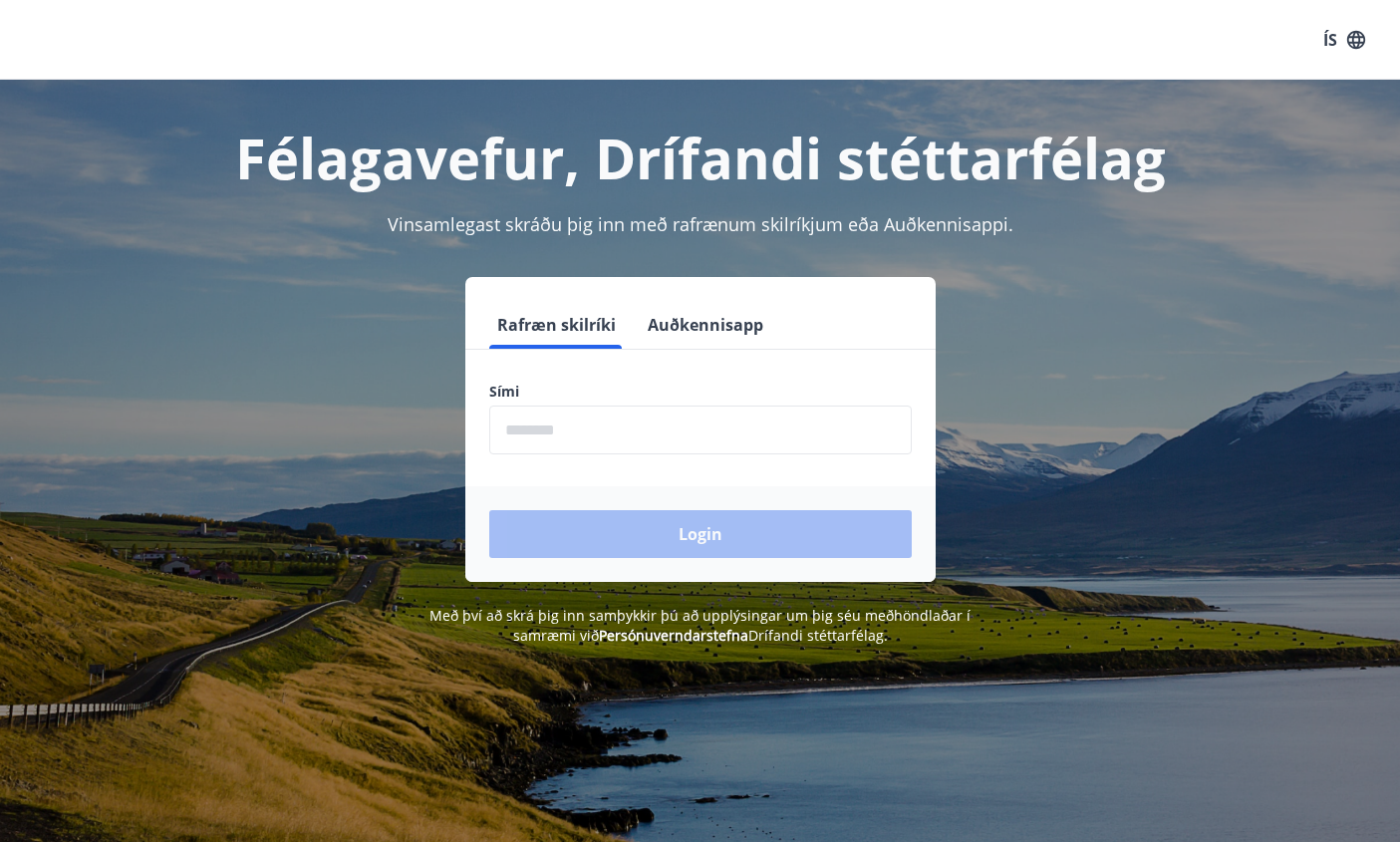click on "Rafræn skilríki Auðkennisapp Sími ​ Login" at bounding box center (700, 441) 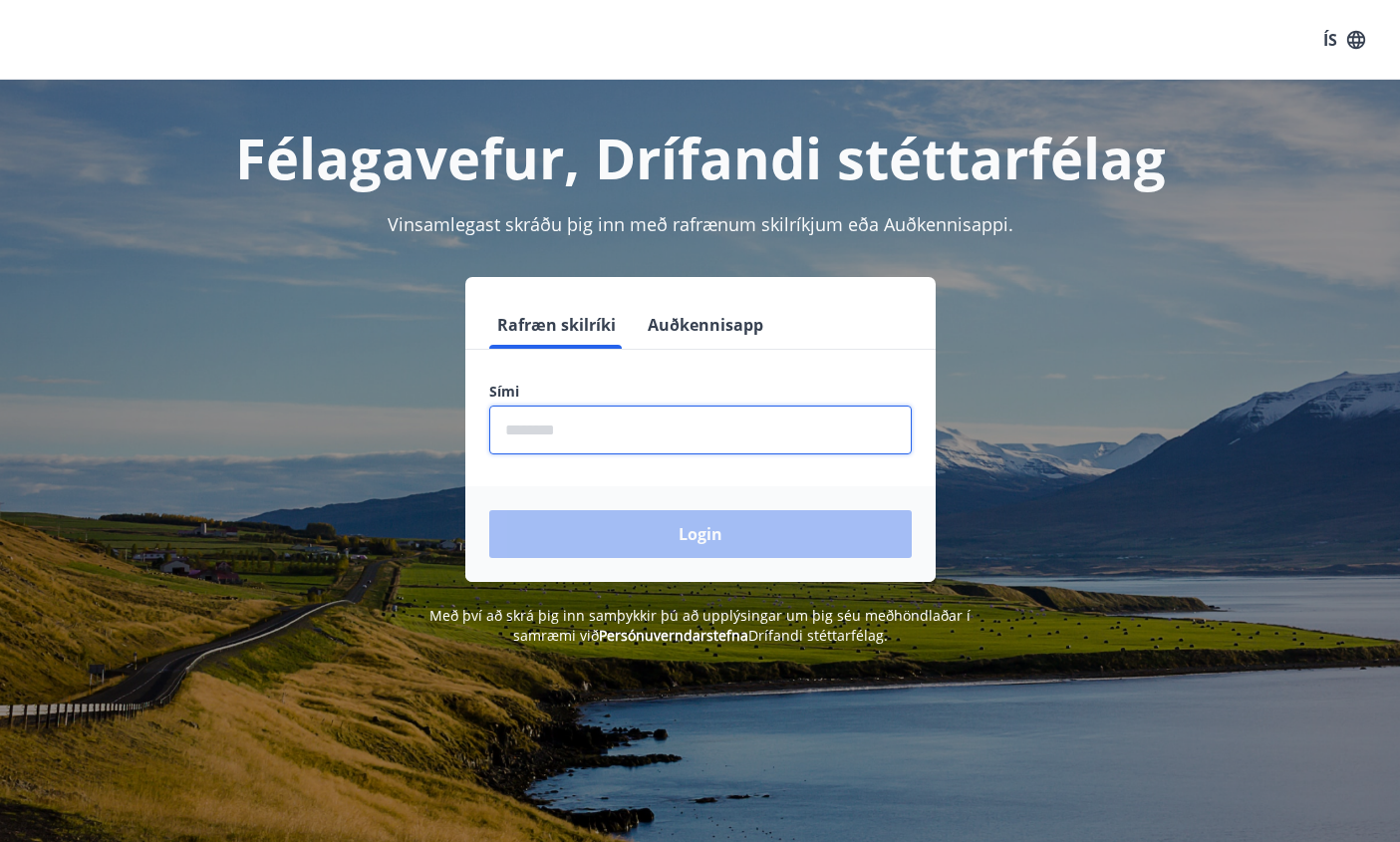 click at bounding box center [700, 429] 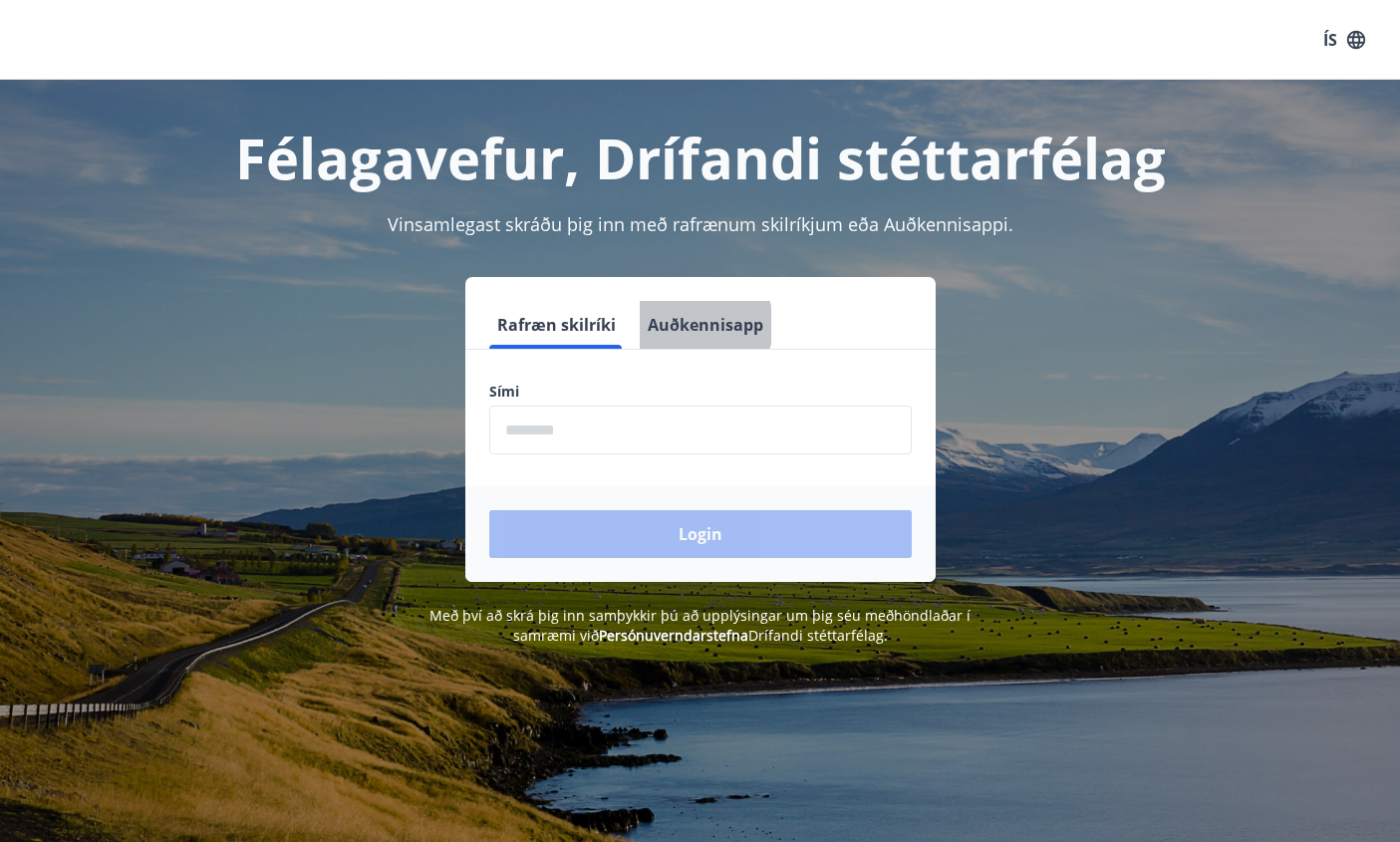 click on "Auðkennisapp" at bounding box center [705, 325] 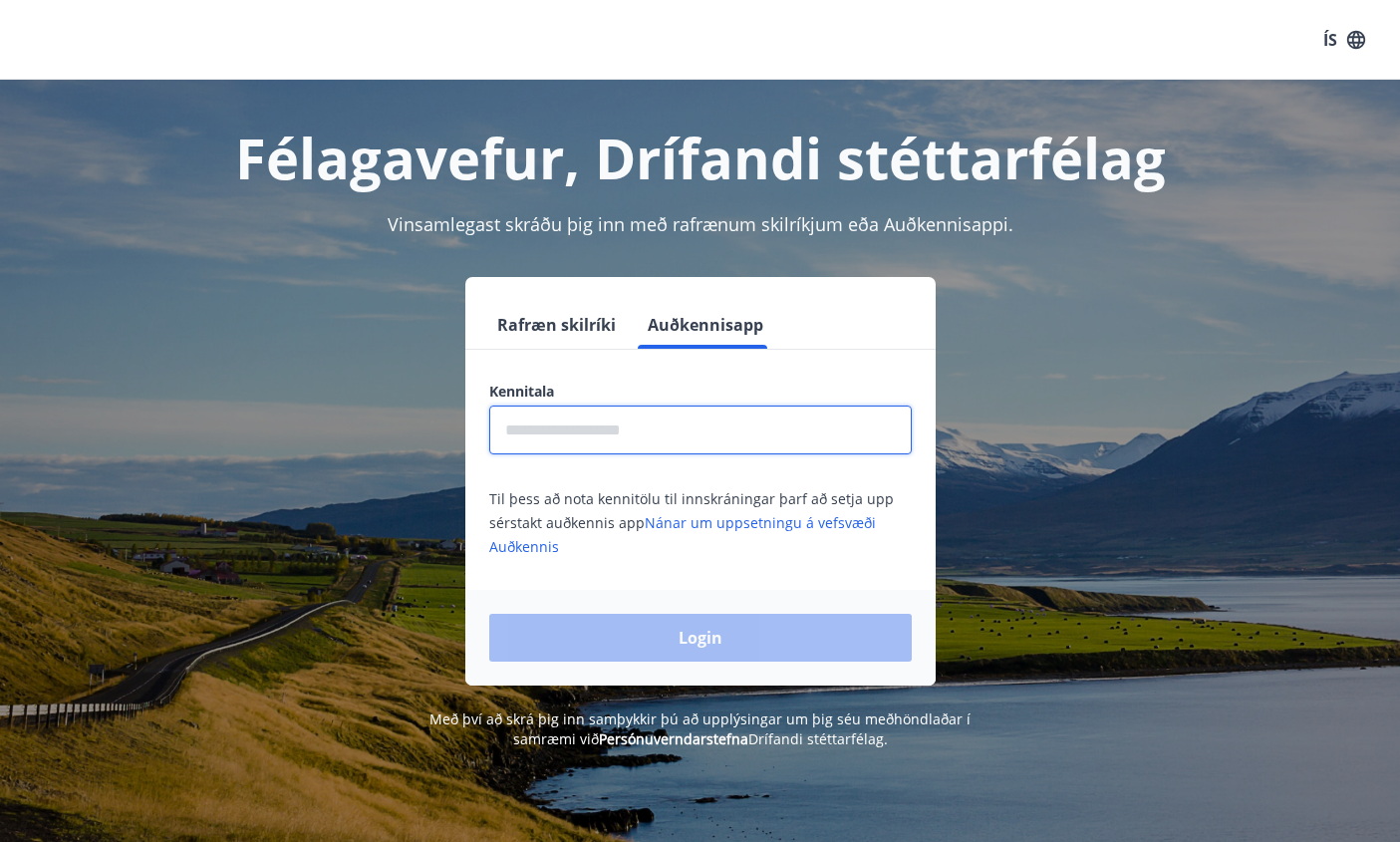 click at bounding box center (700, 429) 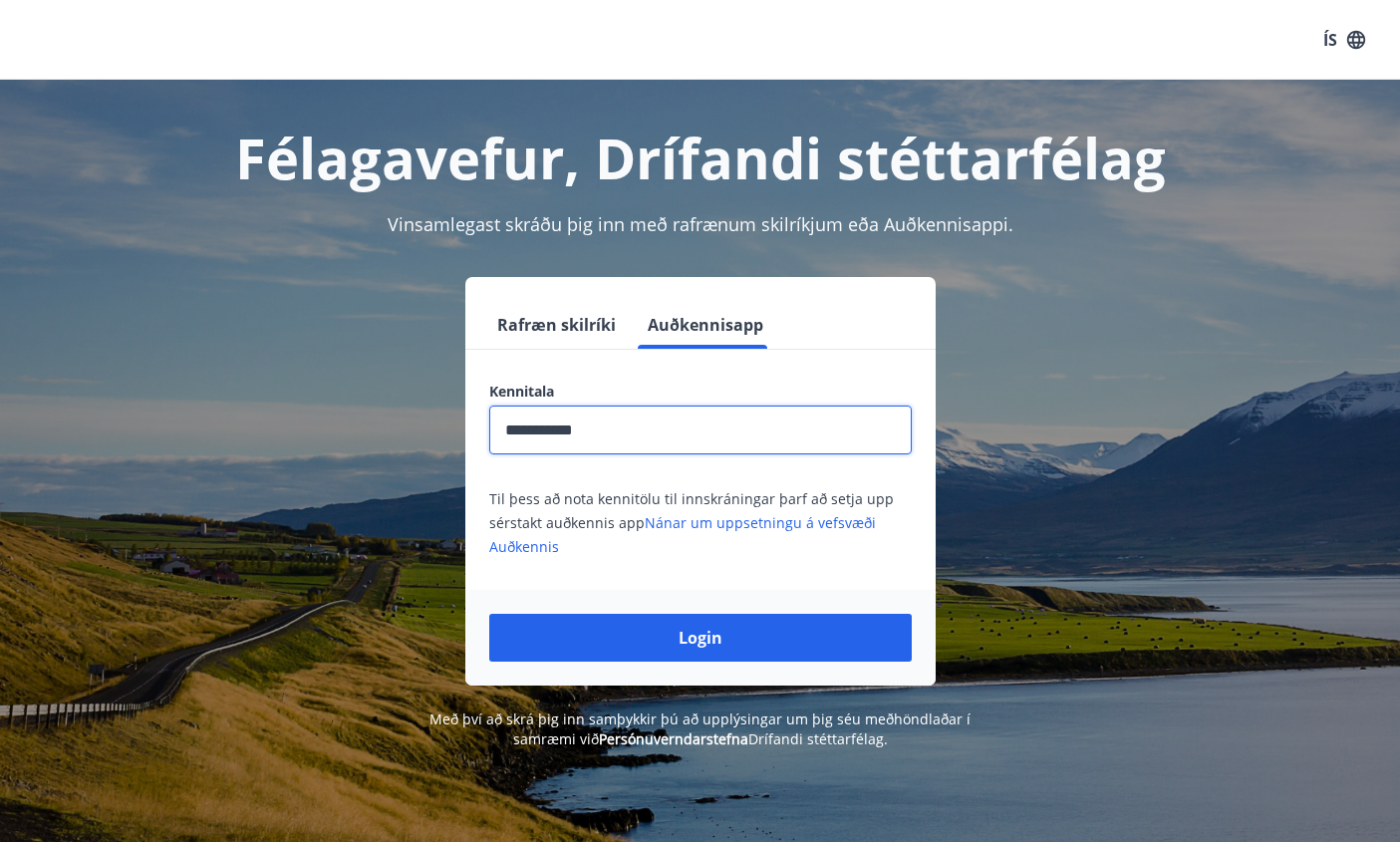 type on "**********" 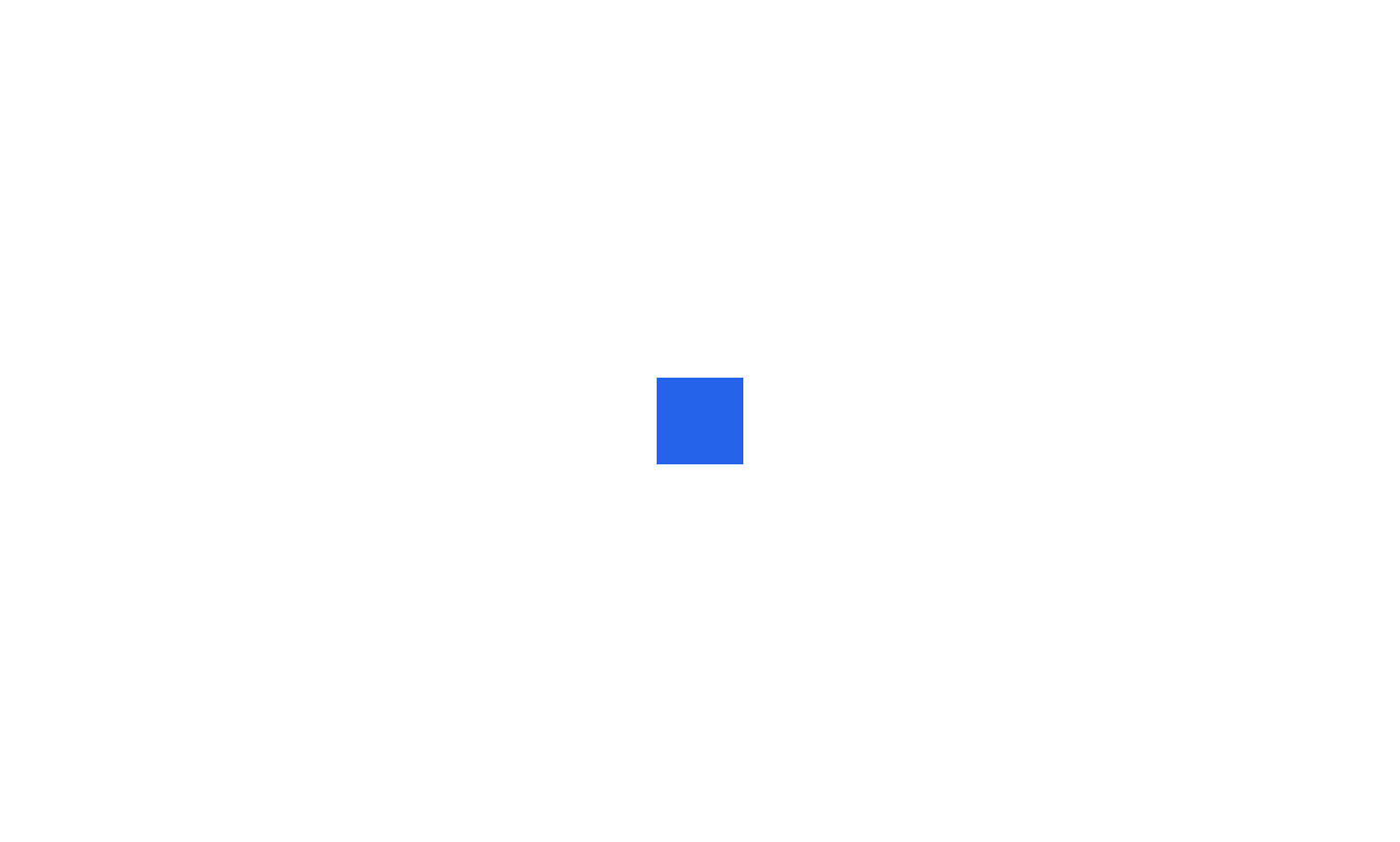 scroll, scrollTop: 0, scrollLeft: 0, axis: both 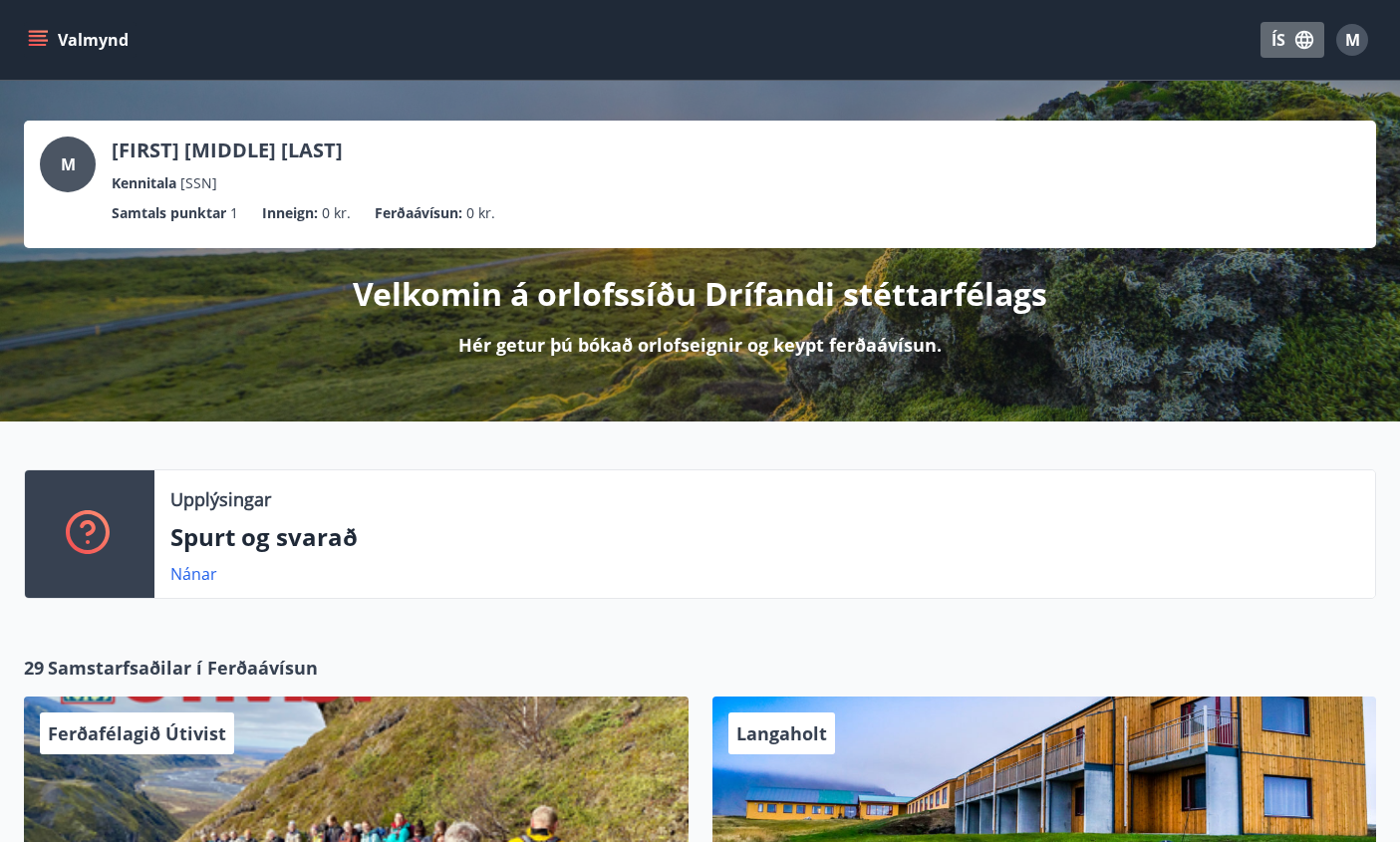 click on "ÍS" at bounding box center (1292, 40) 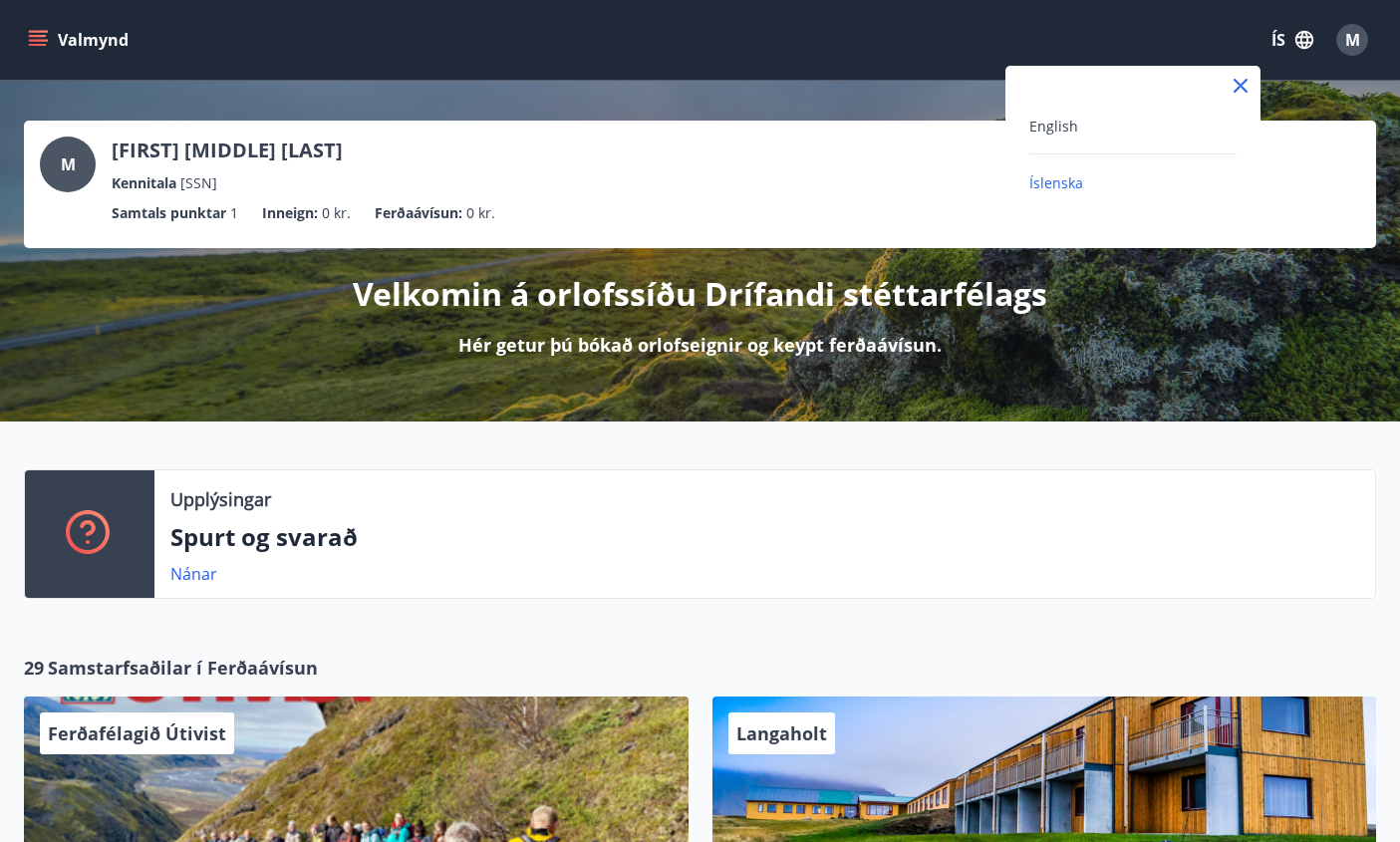click on "English" at bounding box center (1133, 134) 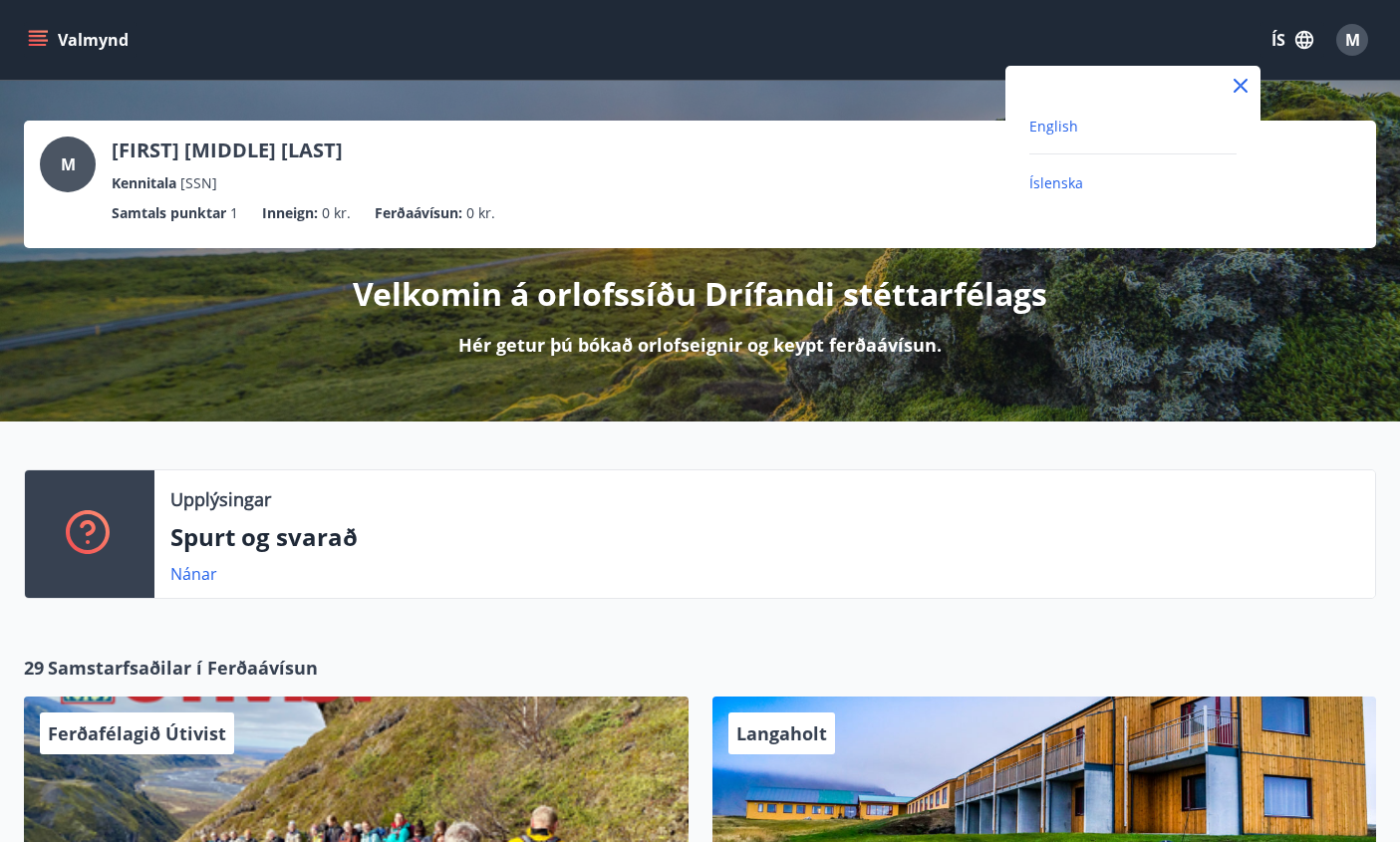 click on "English" at bounding box center [1053, 126] 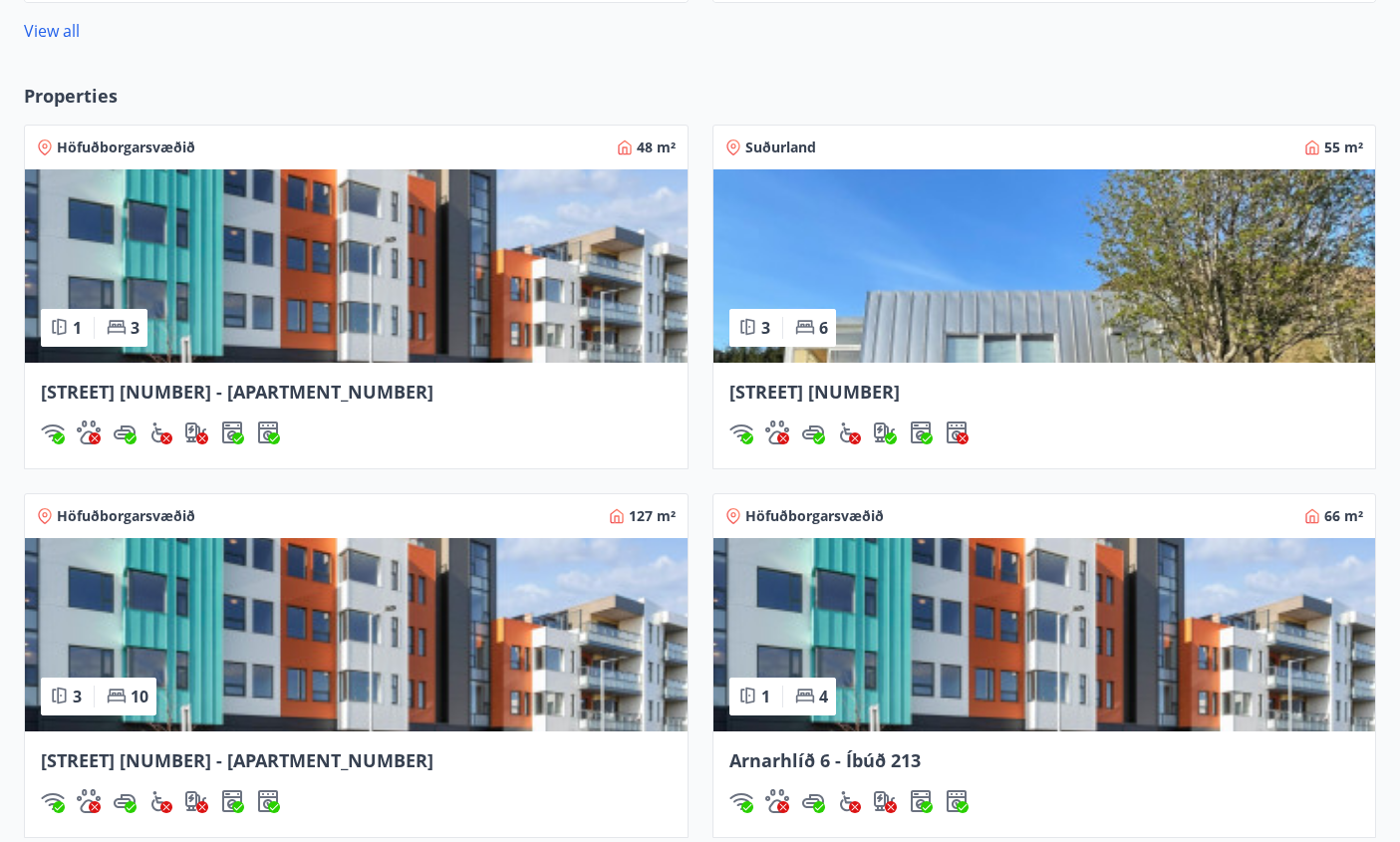 scroll, scrollTop: 1210, scrollLeft: 0, axis: vertical 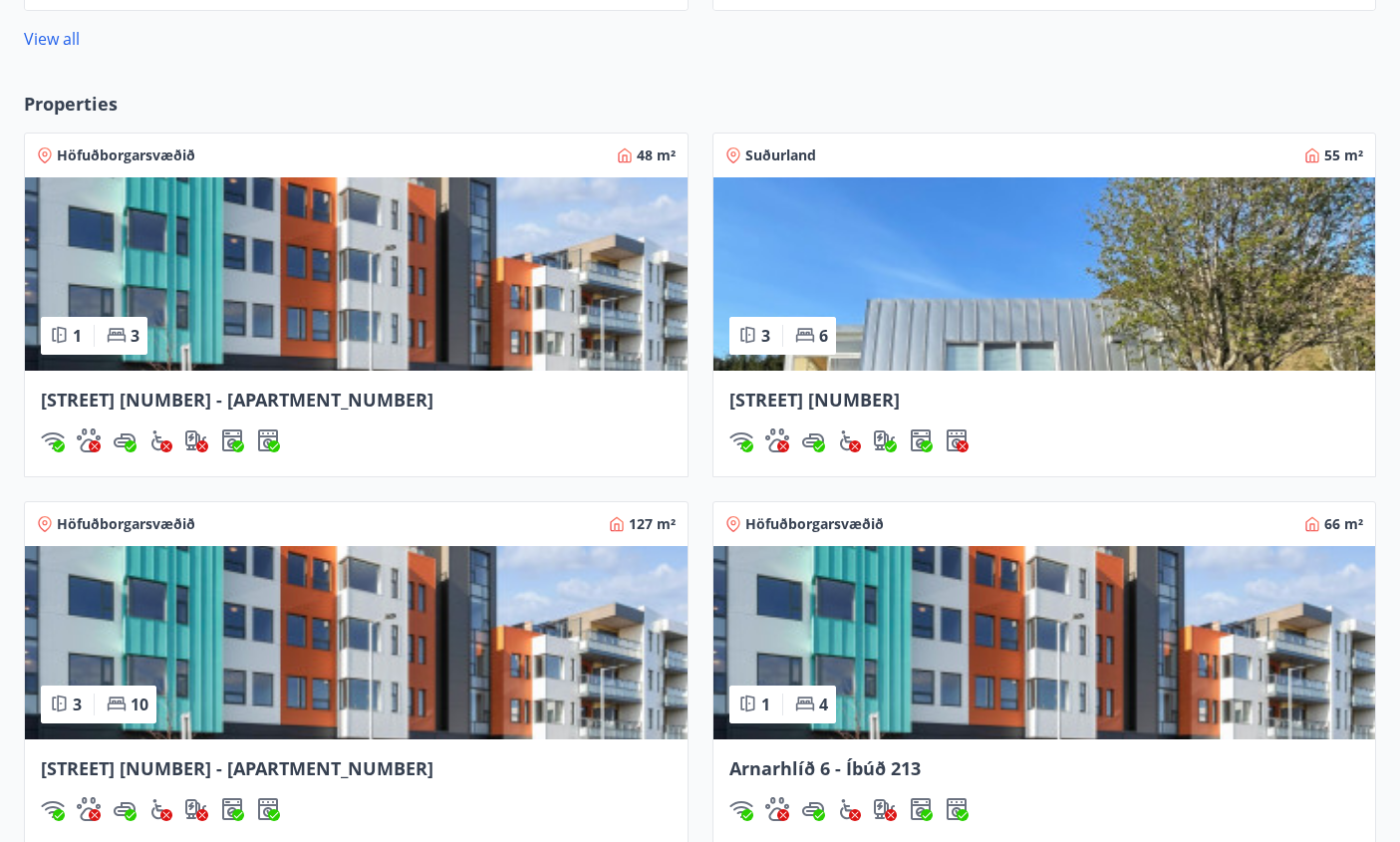 click on "[LOCATION] [NUMBER]   m²" at bounding box center [356, 155] 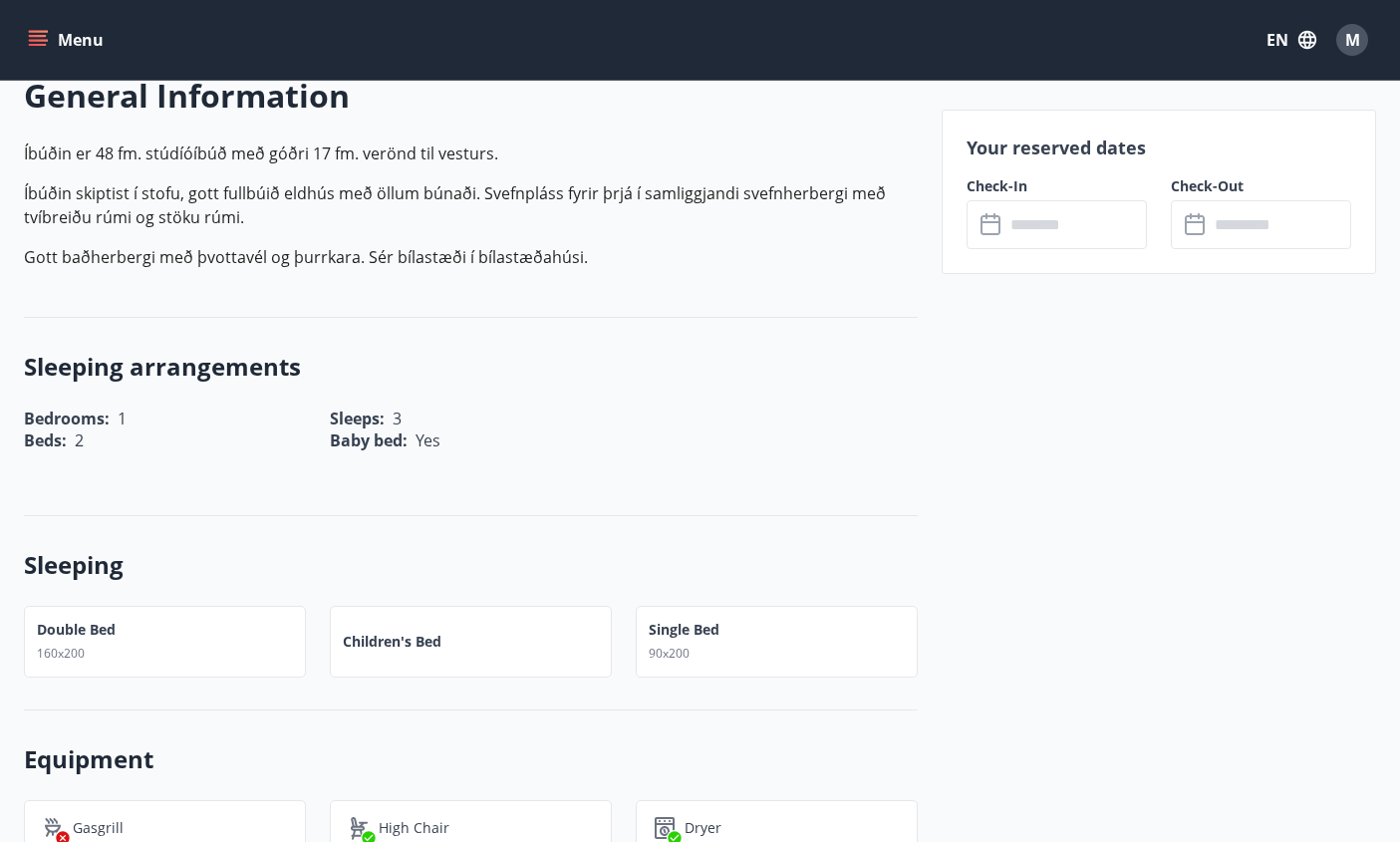 scroll, scrollTop: 612, scrollLeft: 0, axis: vertical 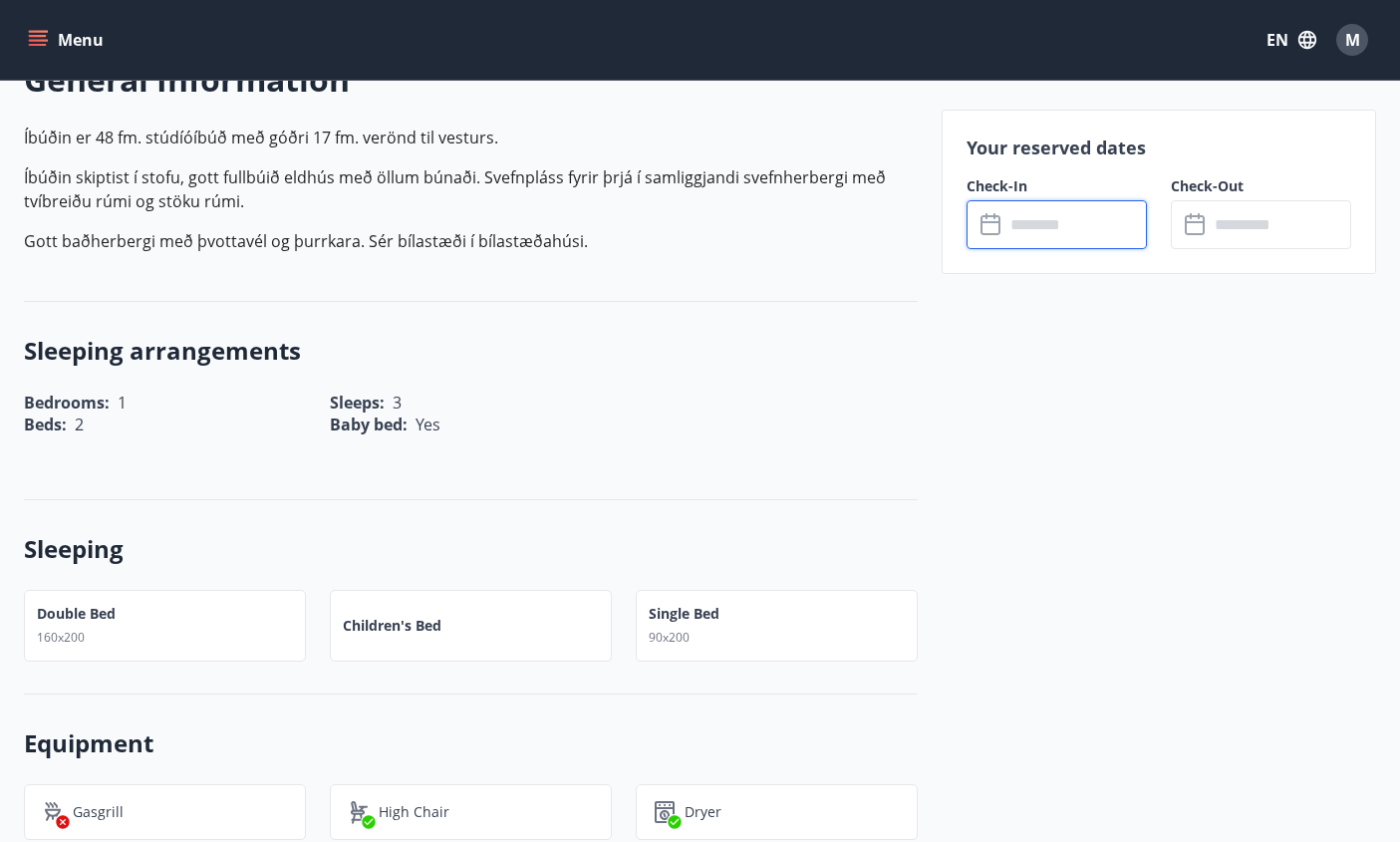 click at bounding box center (1075, 224) 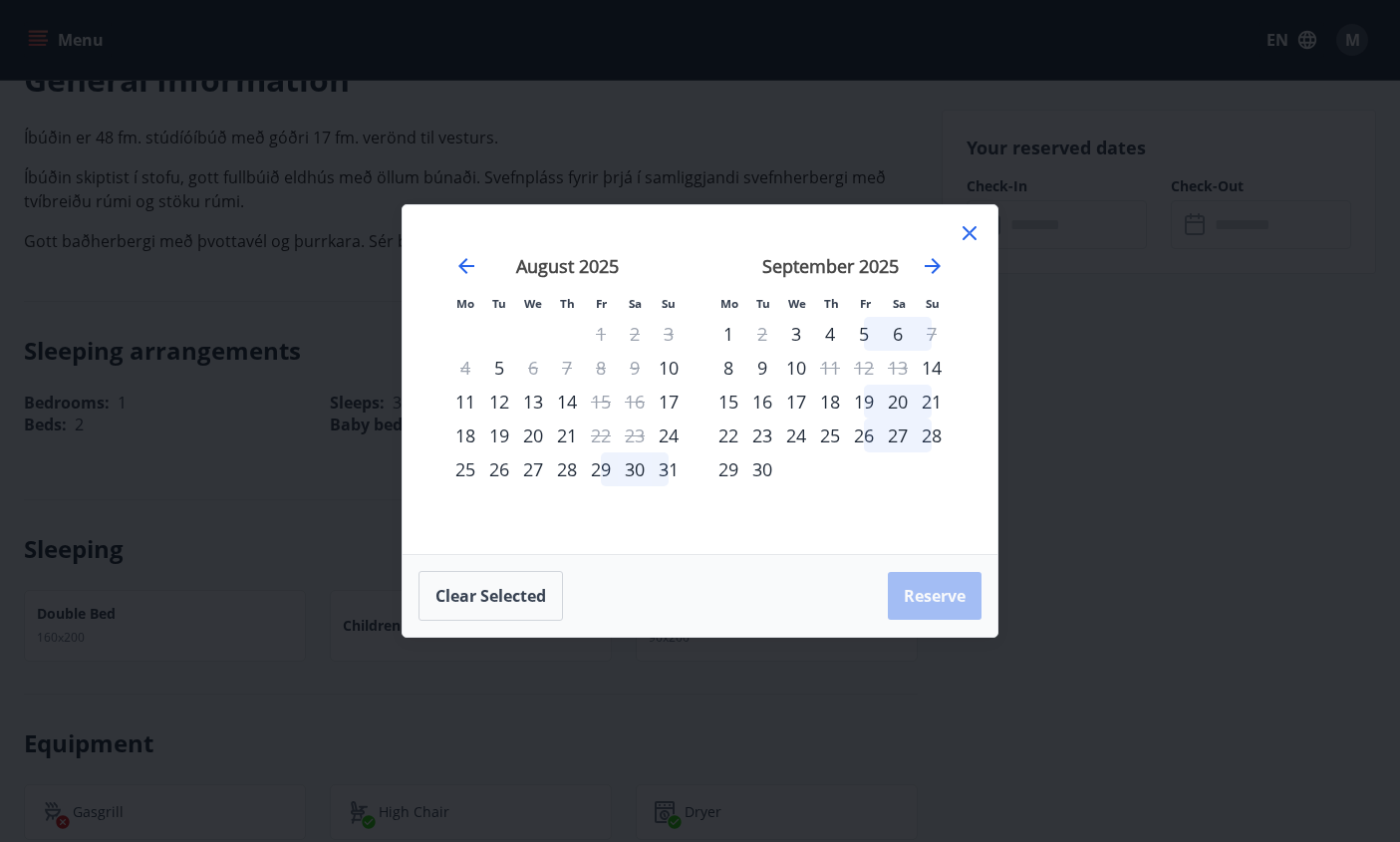 click on "18" at bounding box center [465, 435] 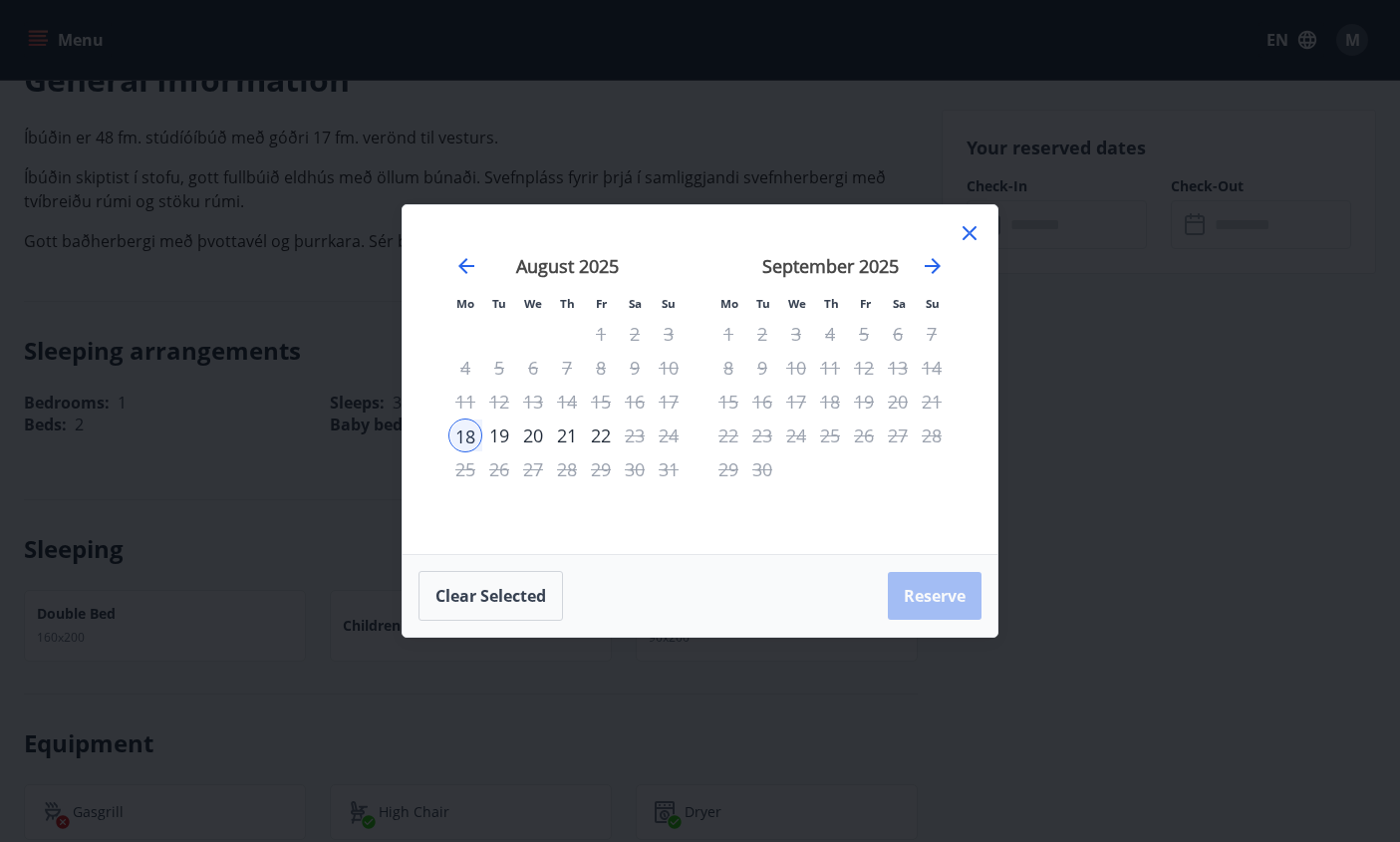 click on "19" at bounding box center (499, 435) 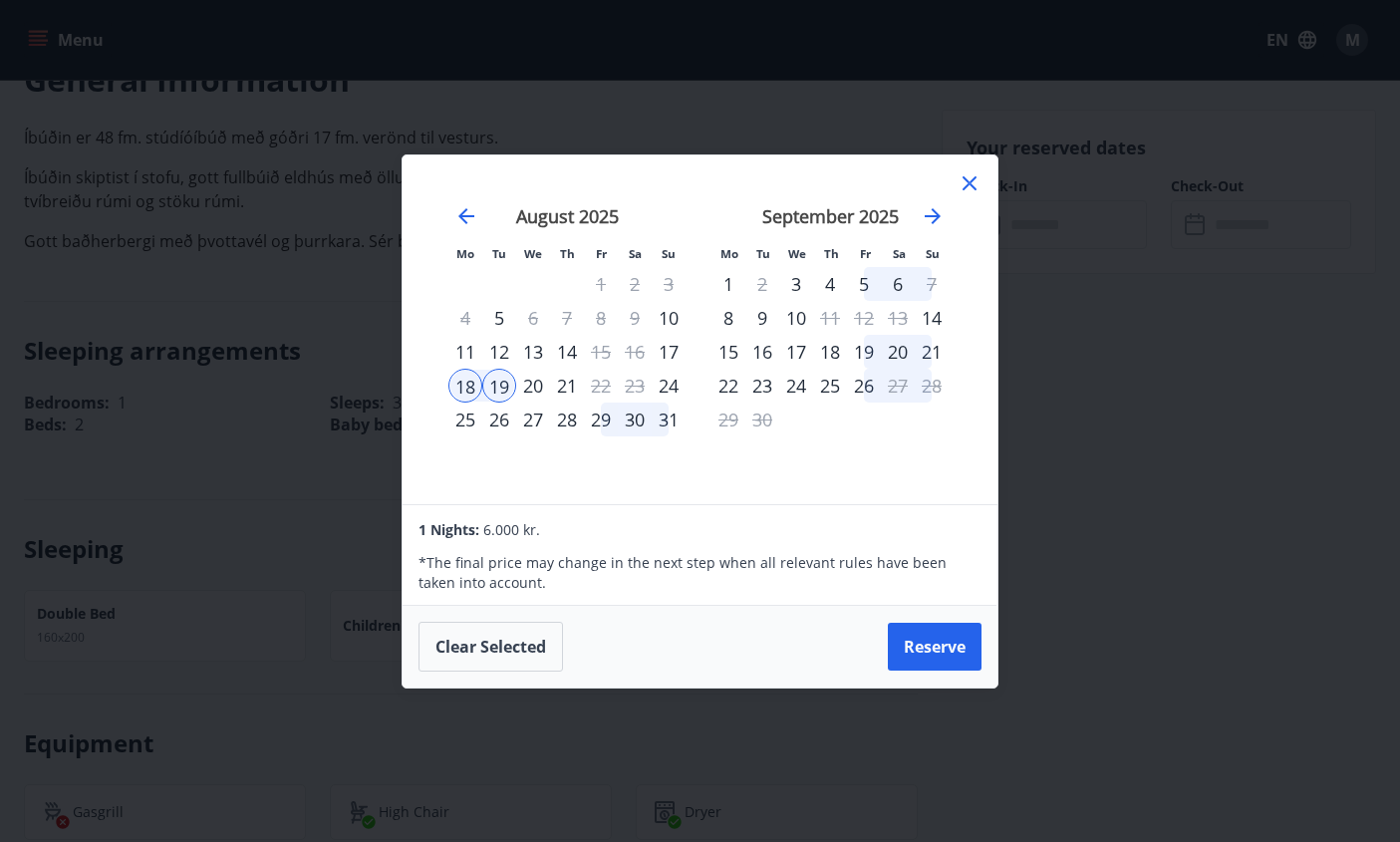 click on "20" at bounding box center (533, 386) 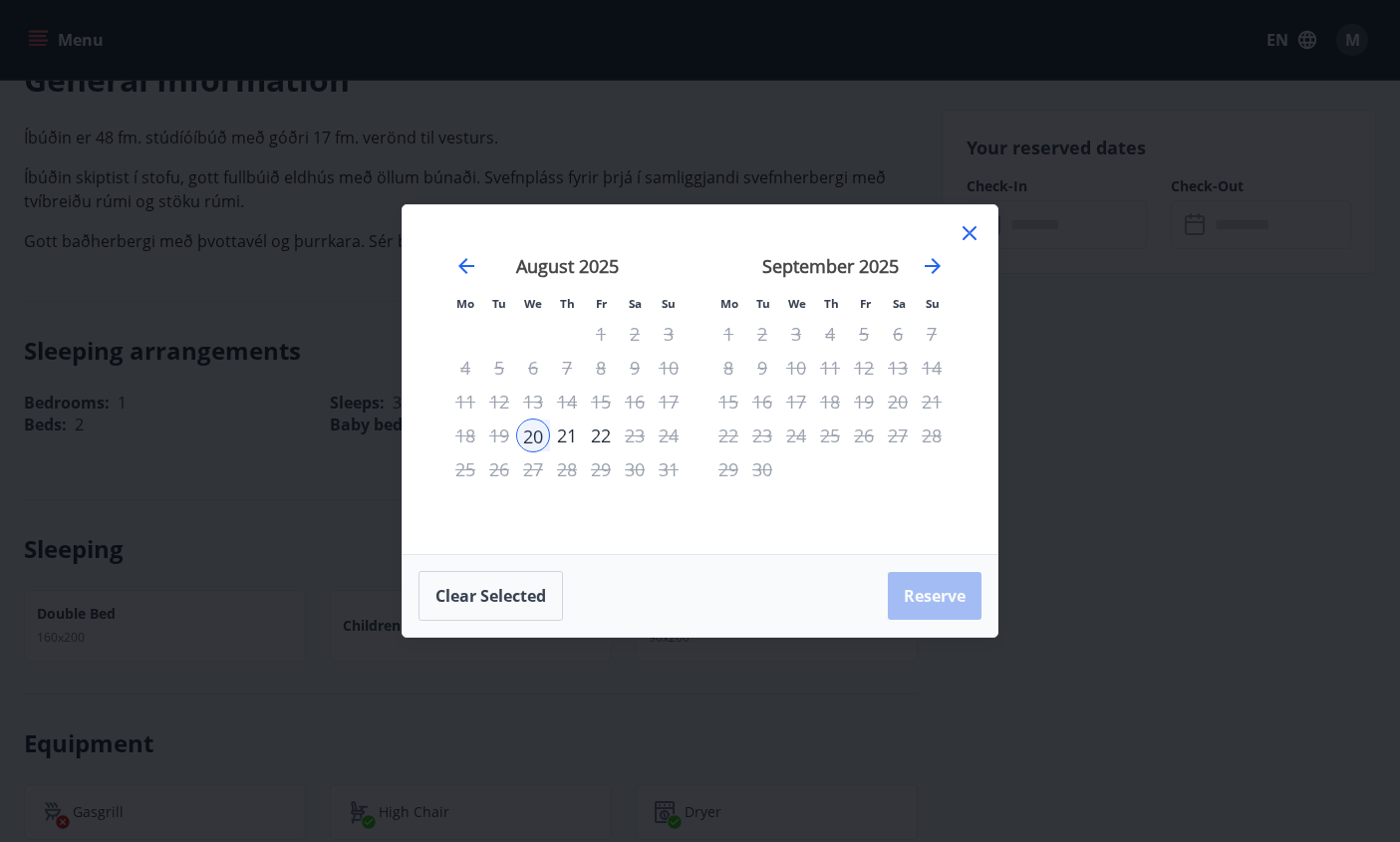click on "18" at bounding box center (465, 435) 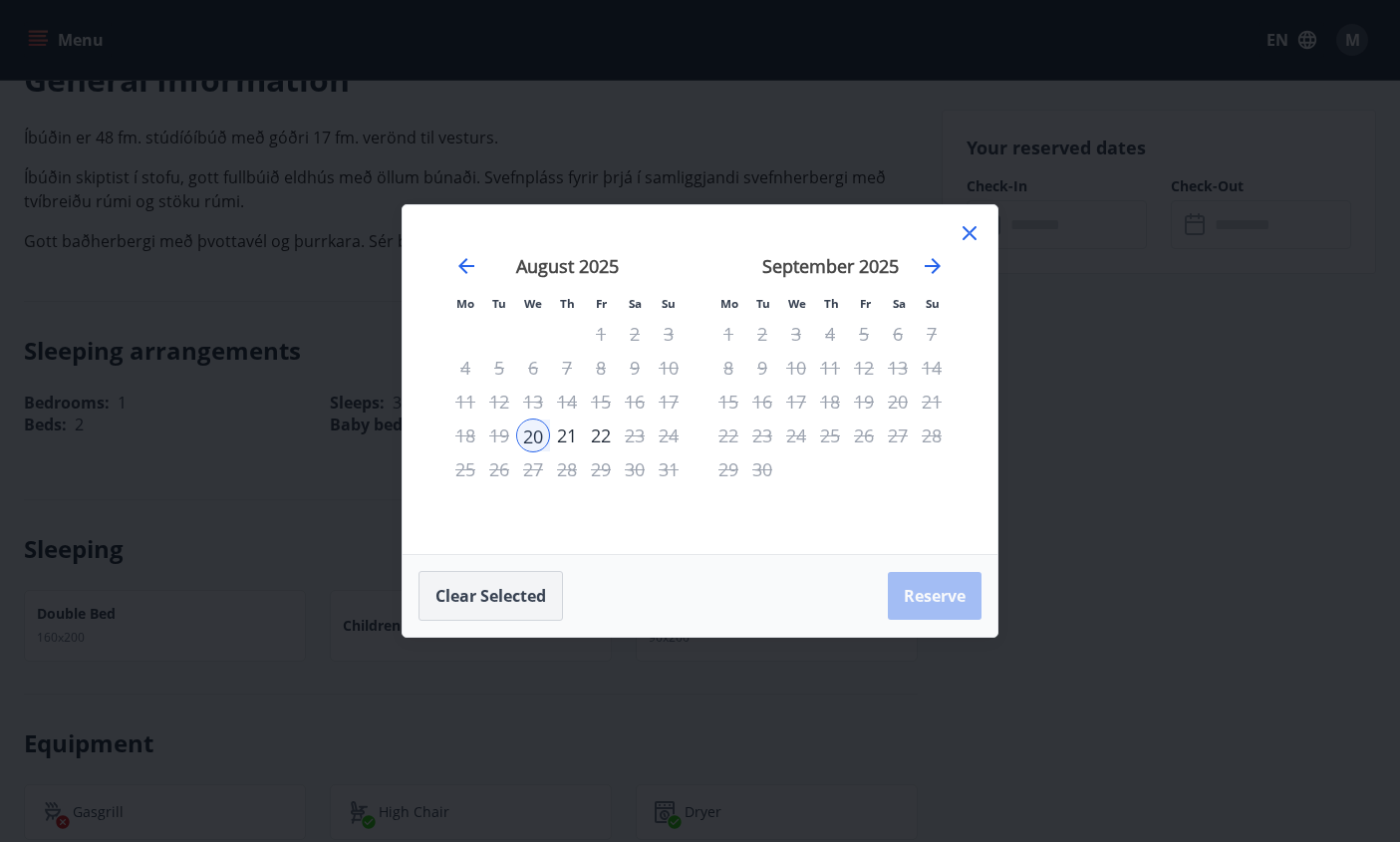 click on "Clear selected" at bounding box center [490, 596] 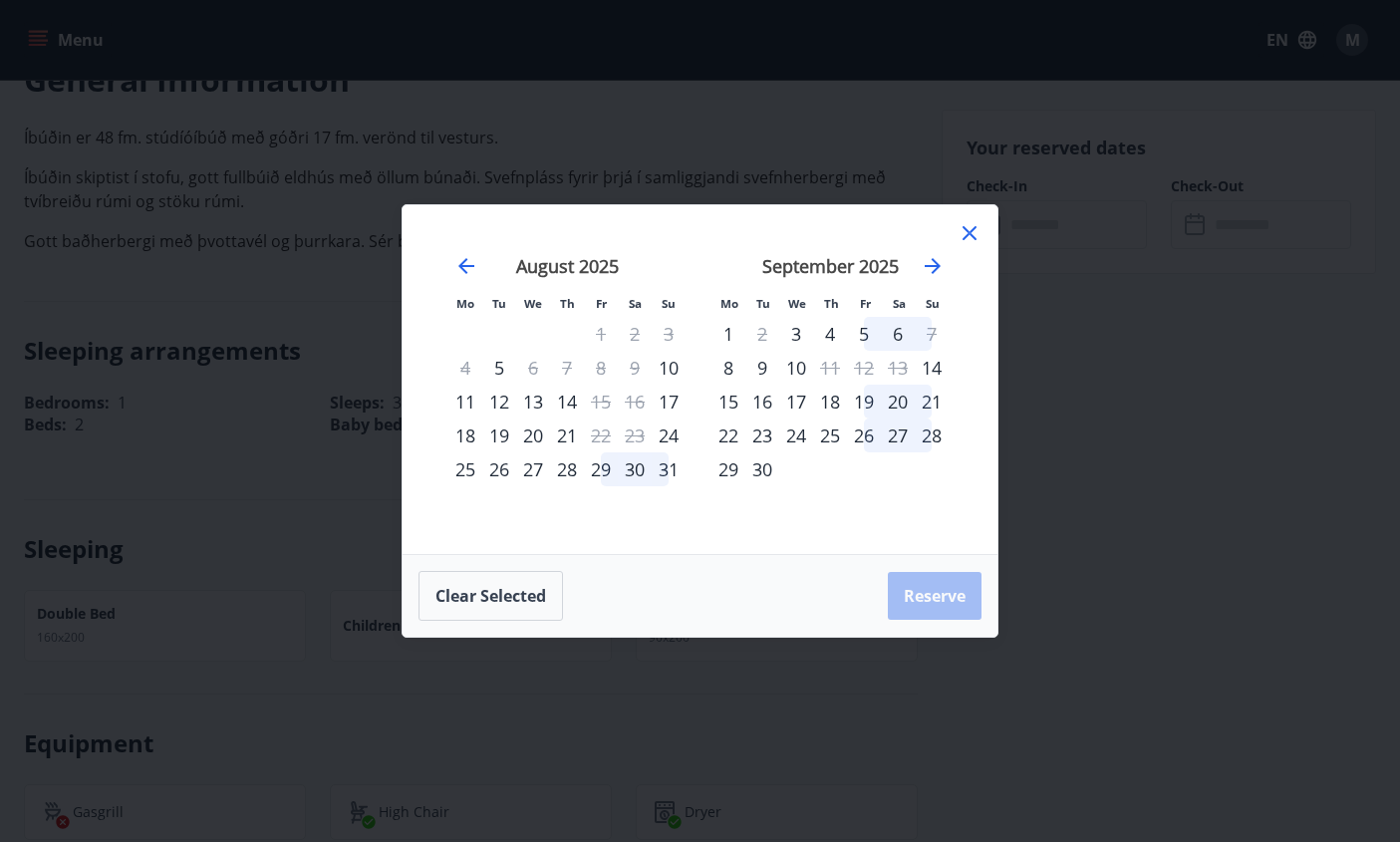 click on "18" at bounding box center [465, 435] 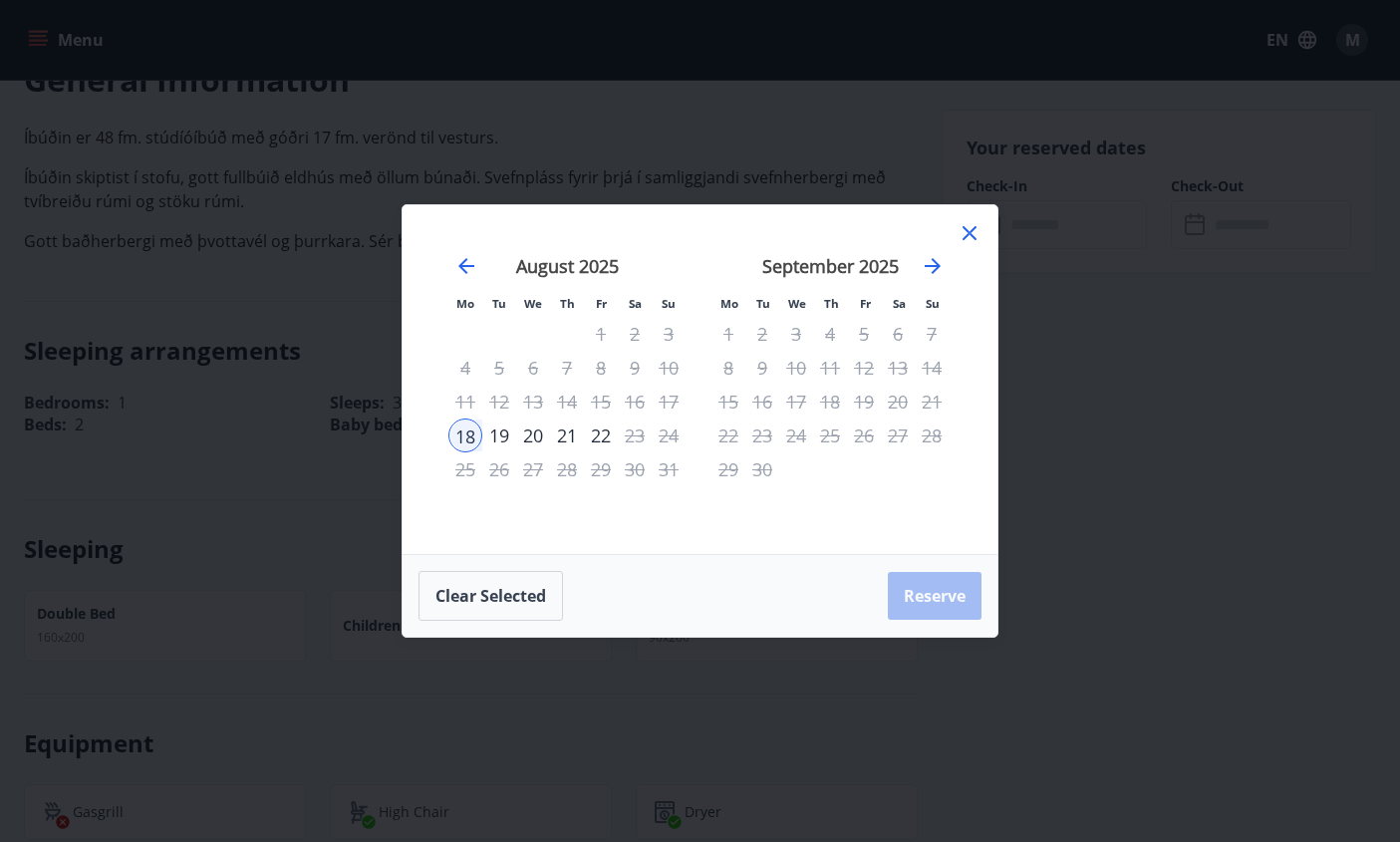 click on "20" at bounding box center (533, 435) 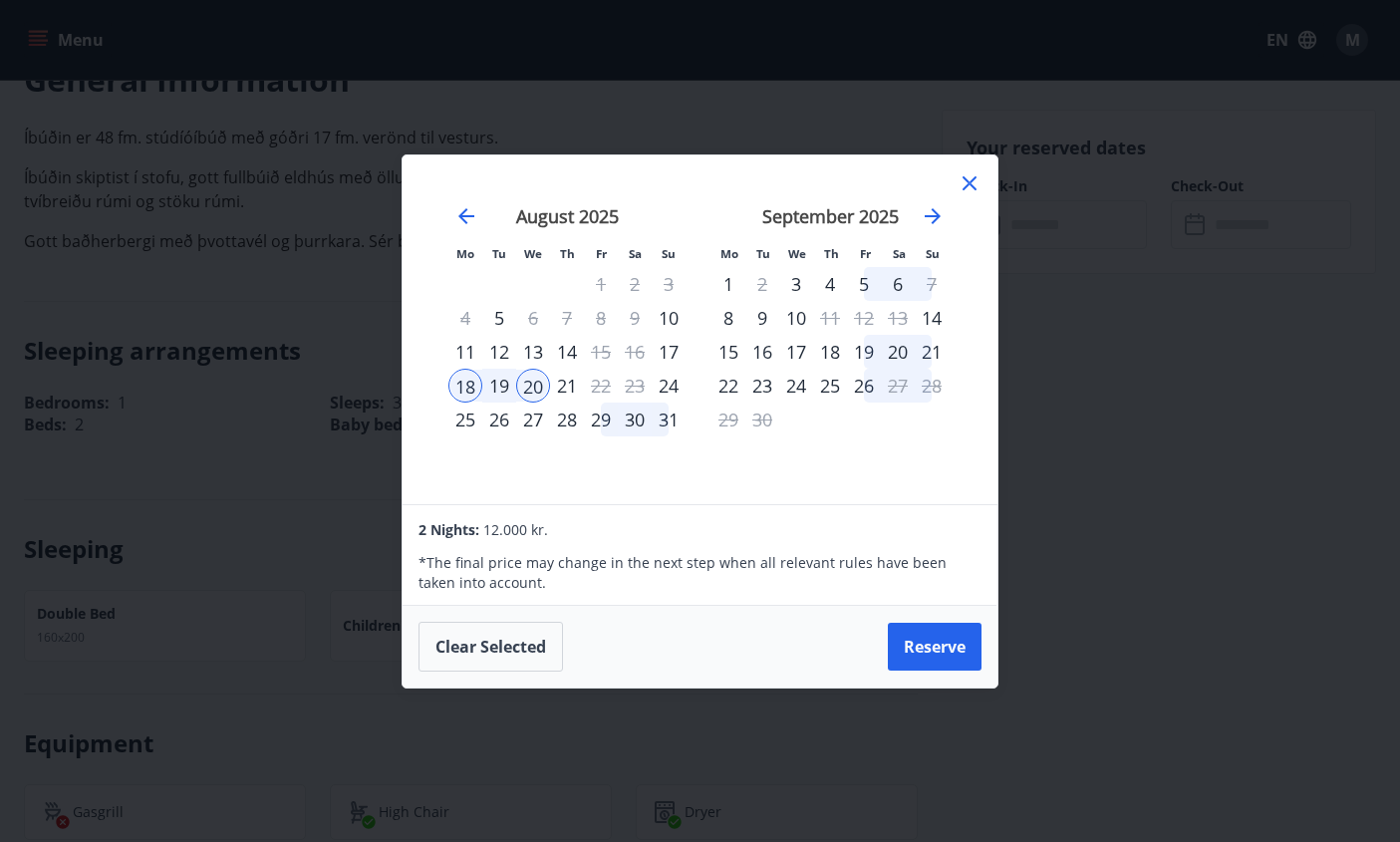click 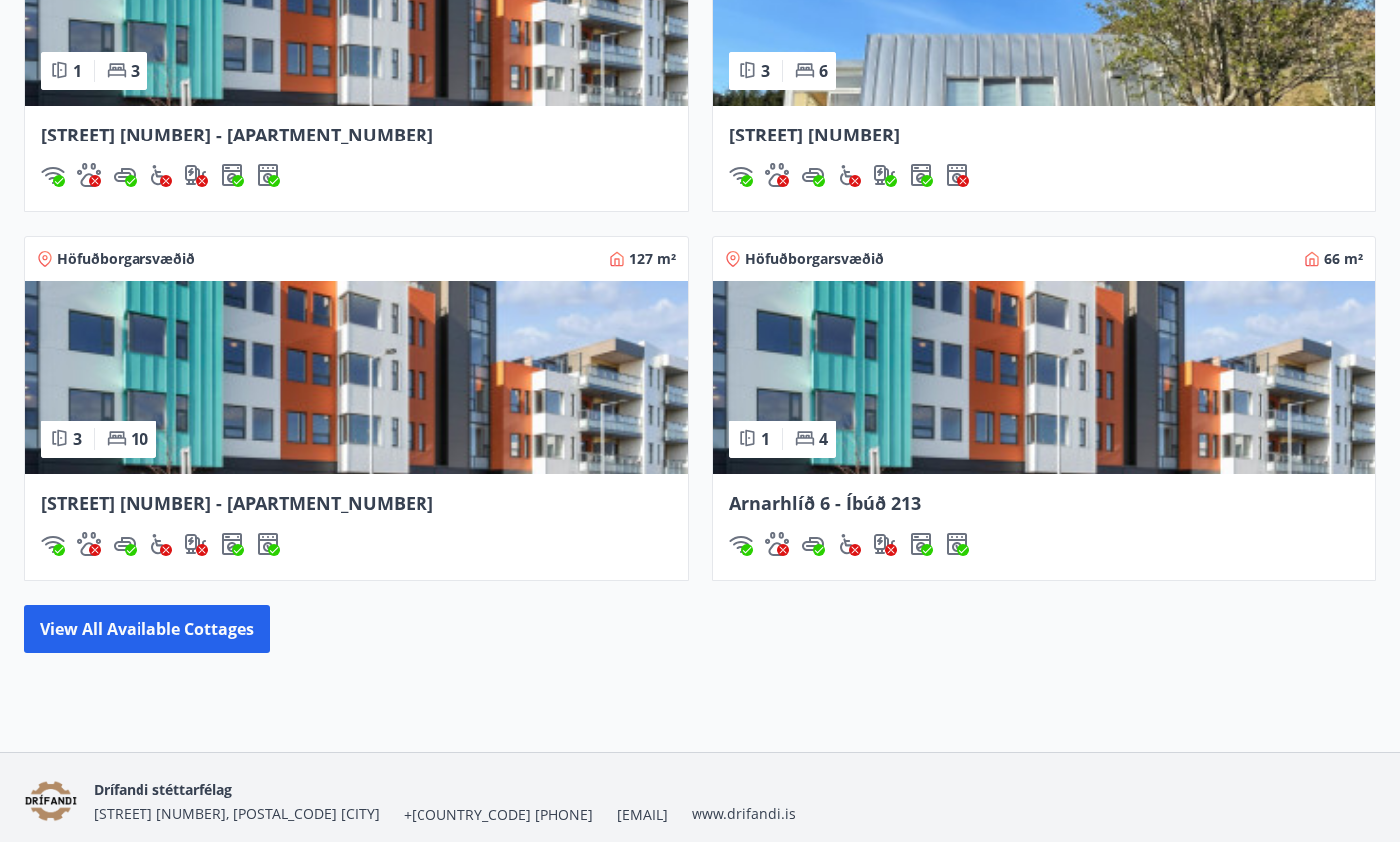scroll, scrollTop: 1461, scrollLeft: 0, axis: vertical 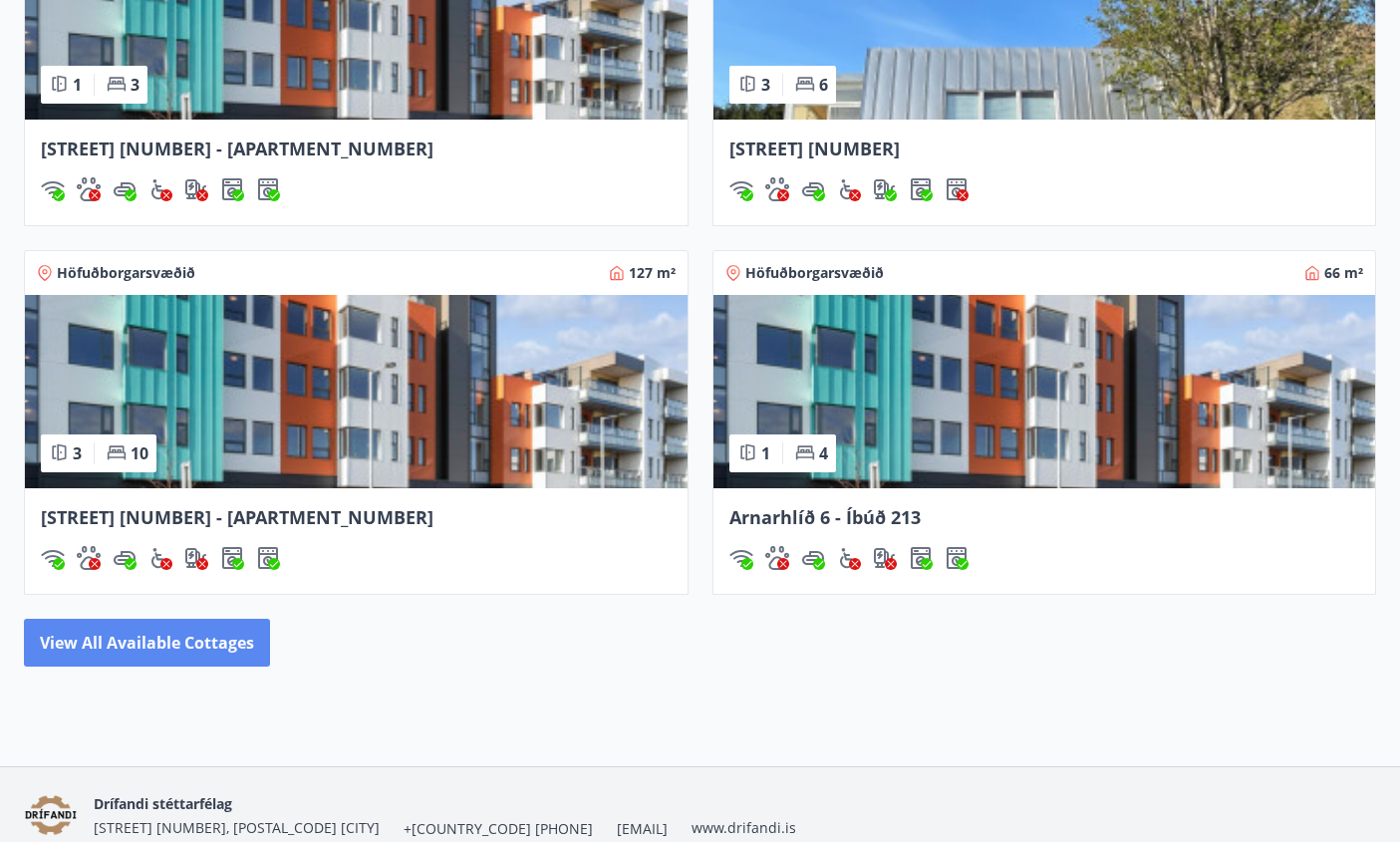 click on "View all available cottages" at bounding box center [146, 643] 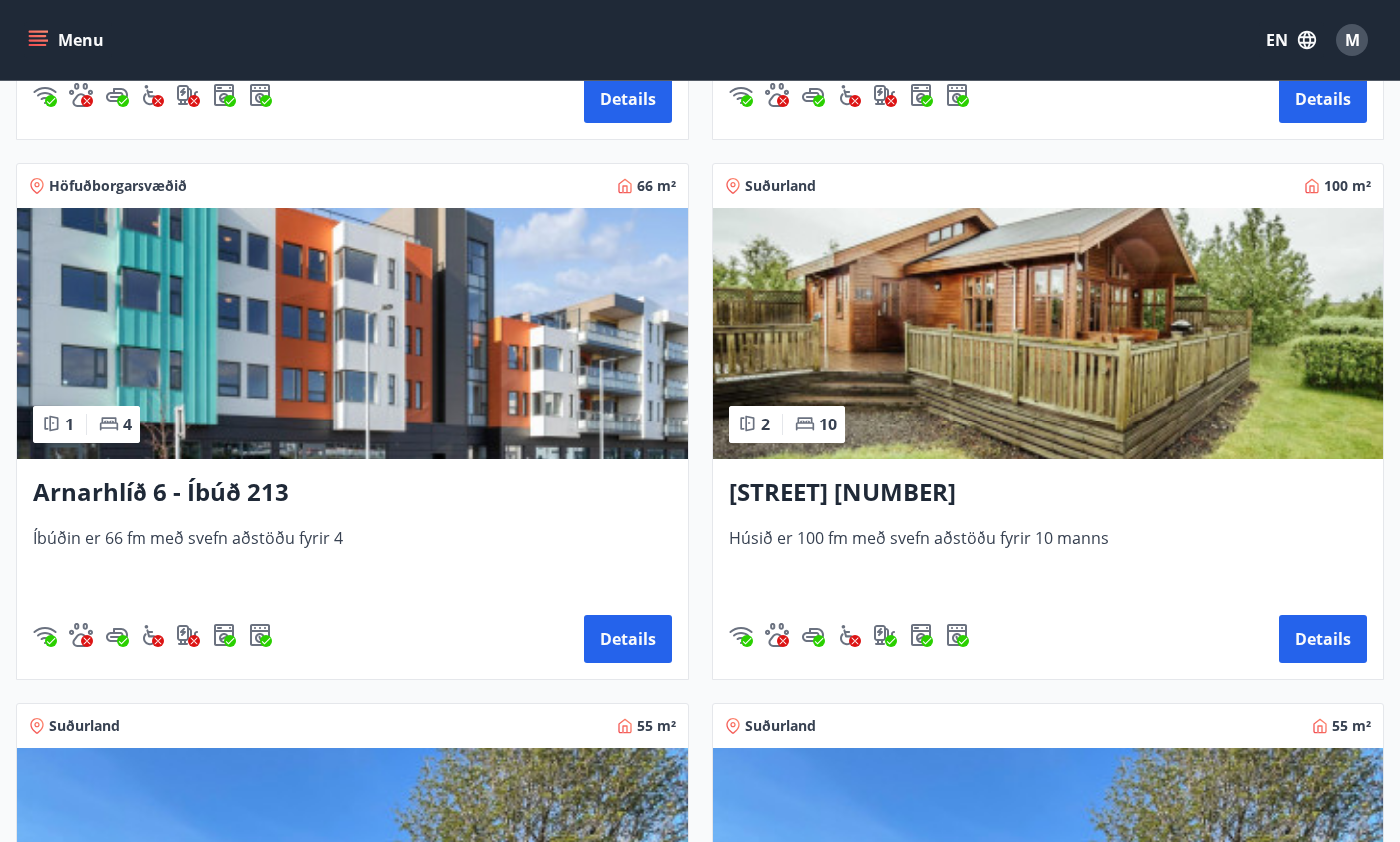 scroll, scrollTop: 820, scrollLeft: 0, axis: vertical 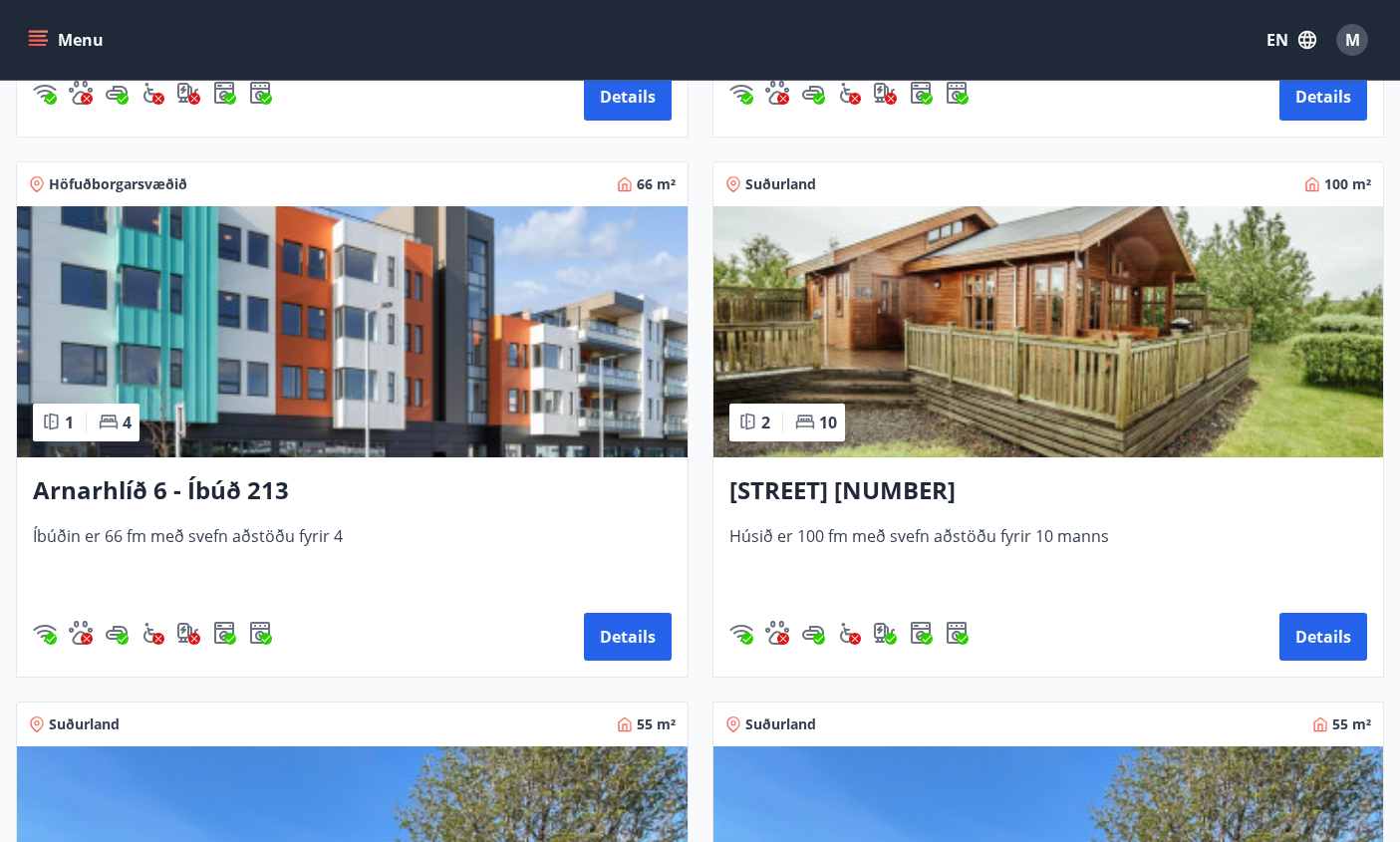click on "[STREET] [NUMBER]" at bounding box center (1048, 491) 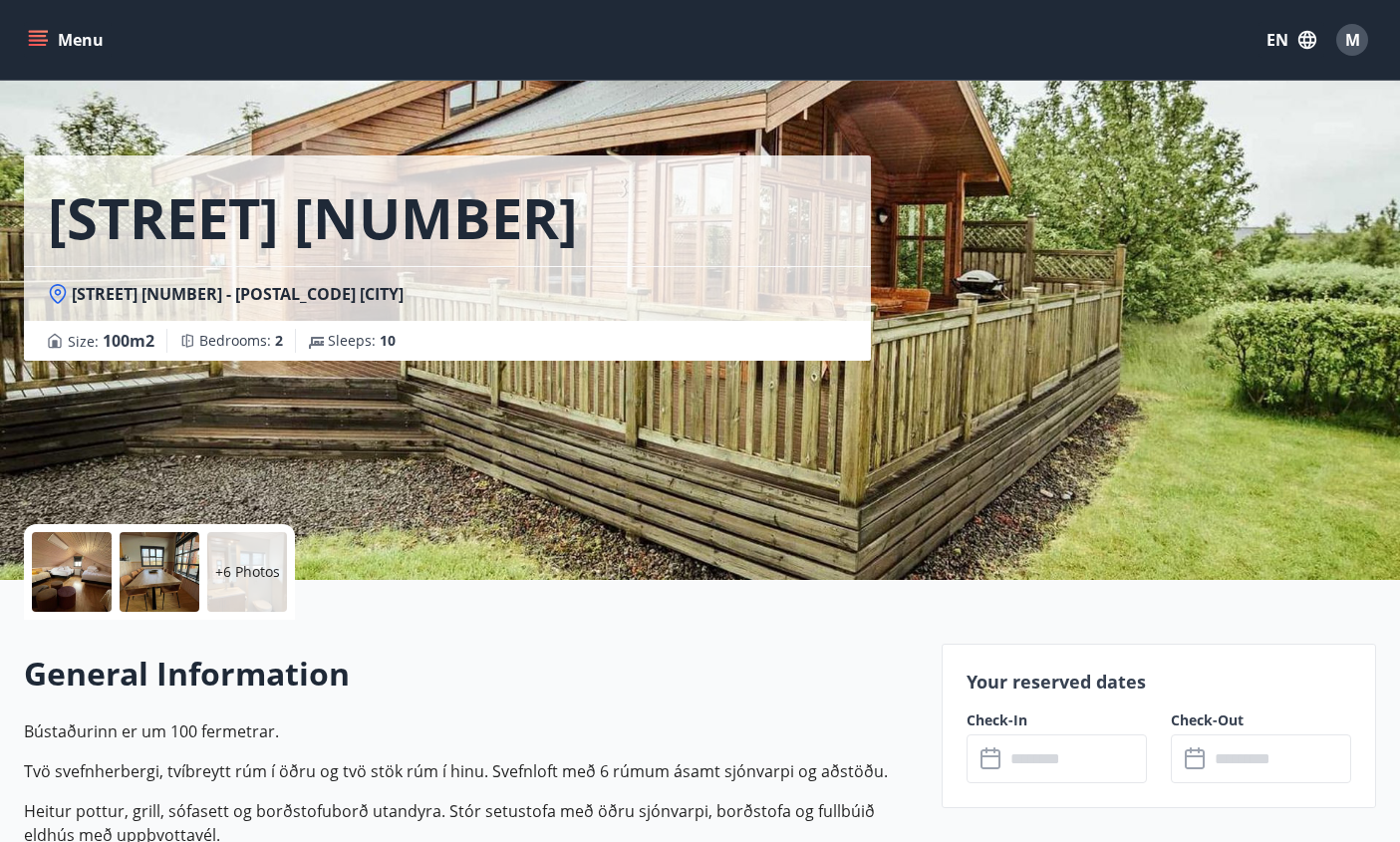 scroll, scrollTop: 0, scrollLeft: 0, axis: both 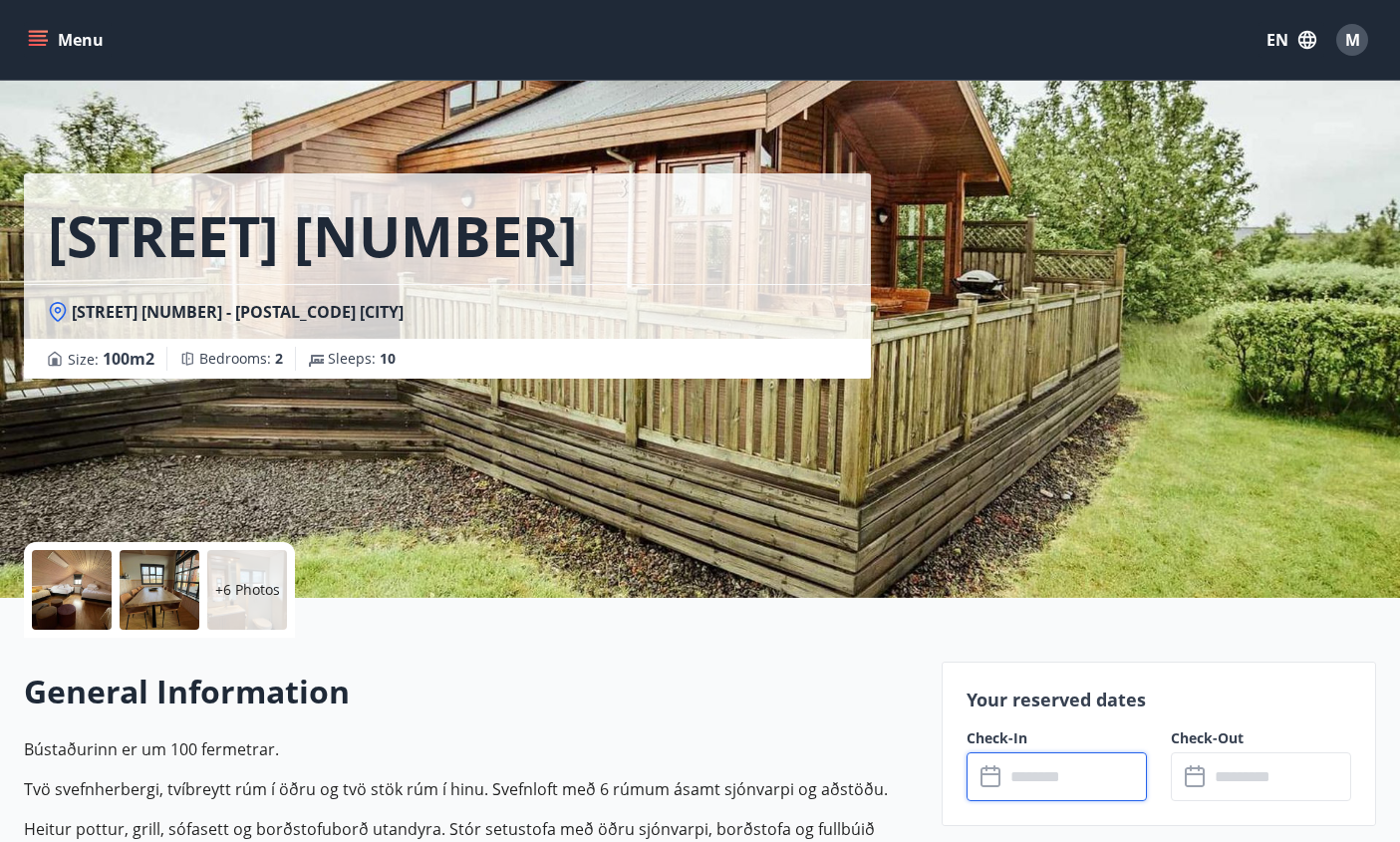 click at bounding box center [1075, 776] 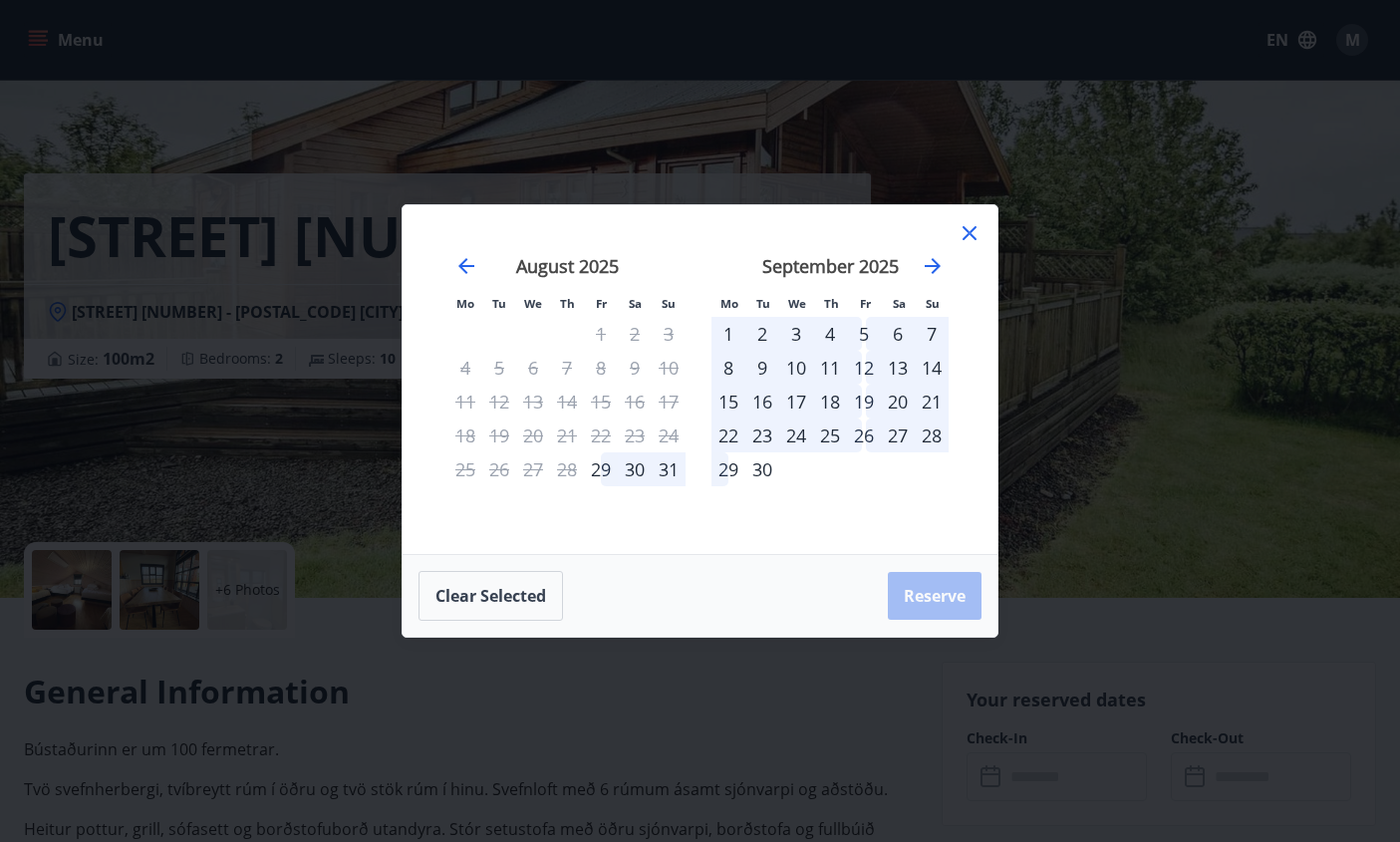click 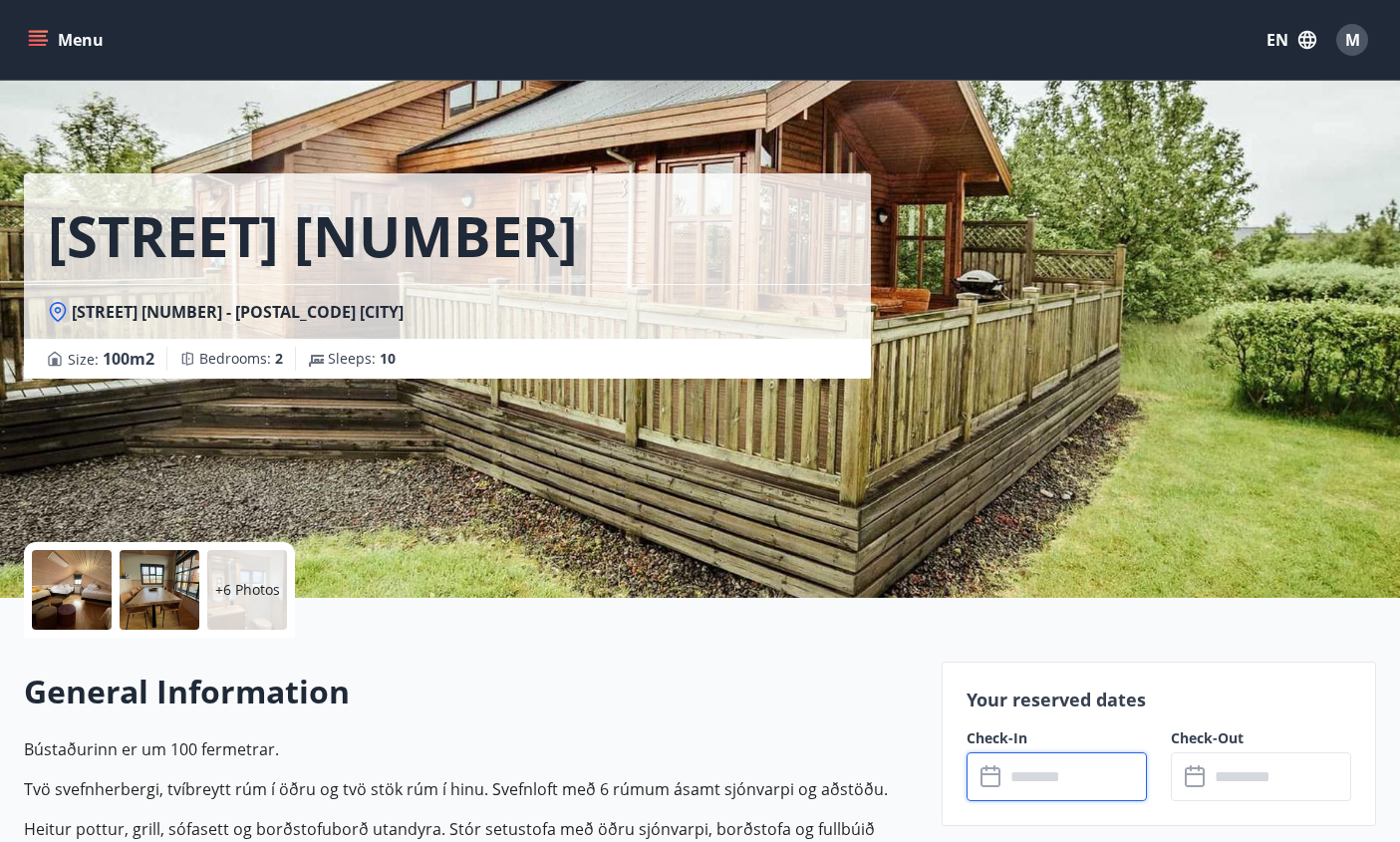 scroll, scrollTop: 3, scrollLeft: 0, axis: vertical 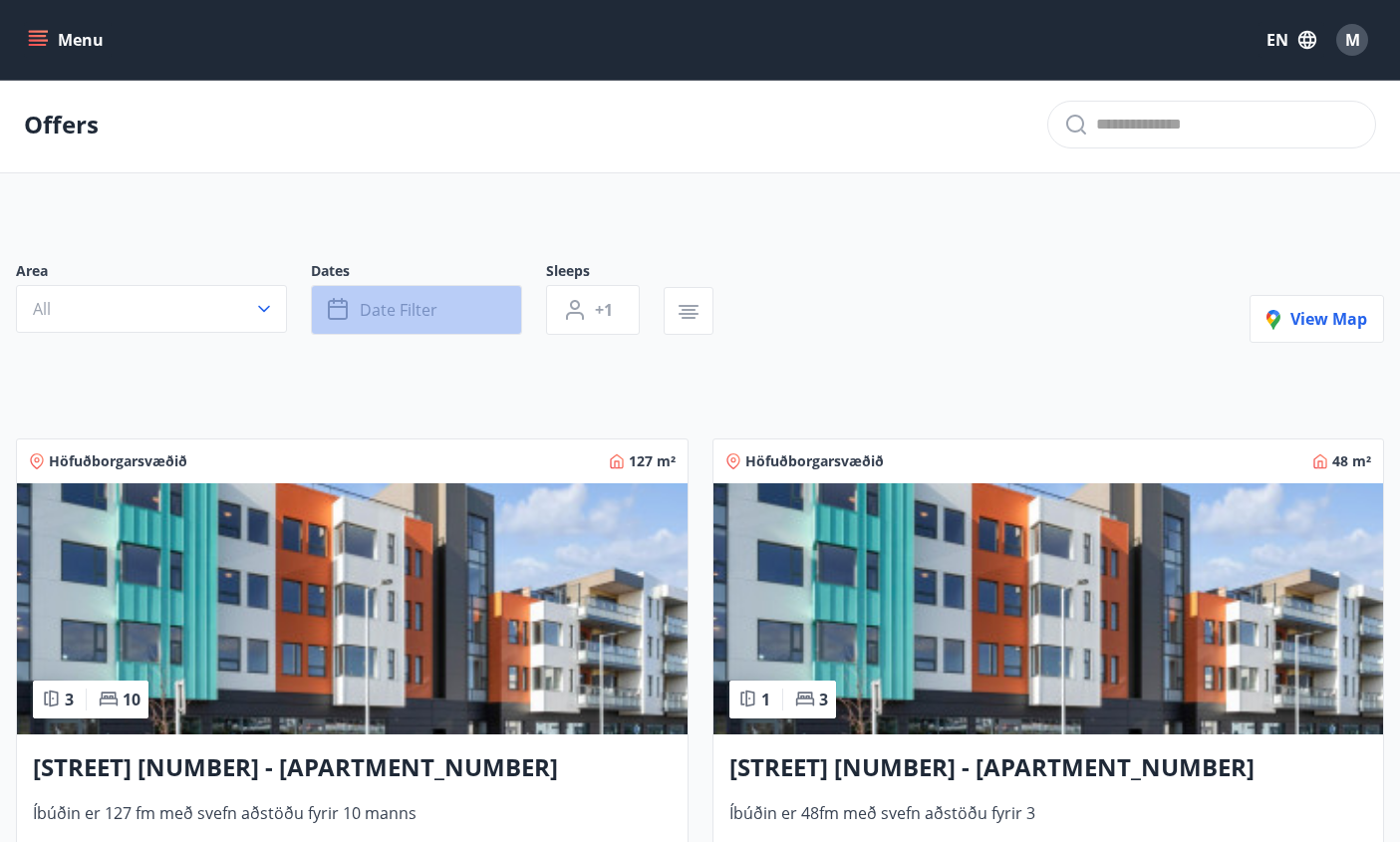 click on "Date filter" at bounding box center (417, 310) 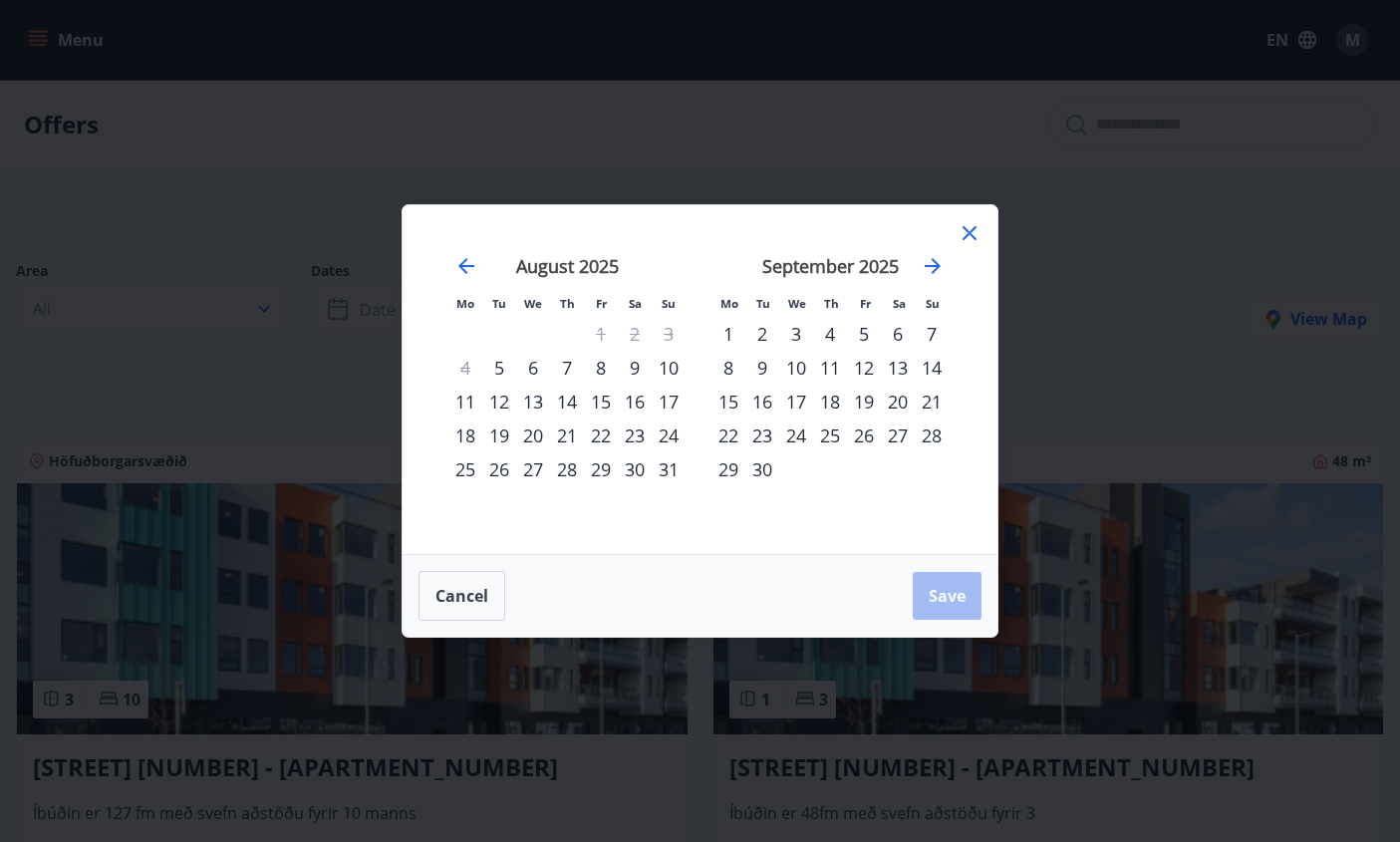 click on "18" at bounding box center [465, 435] 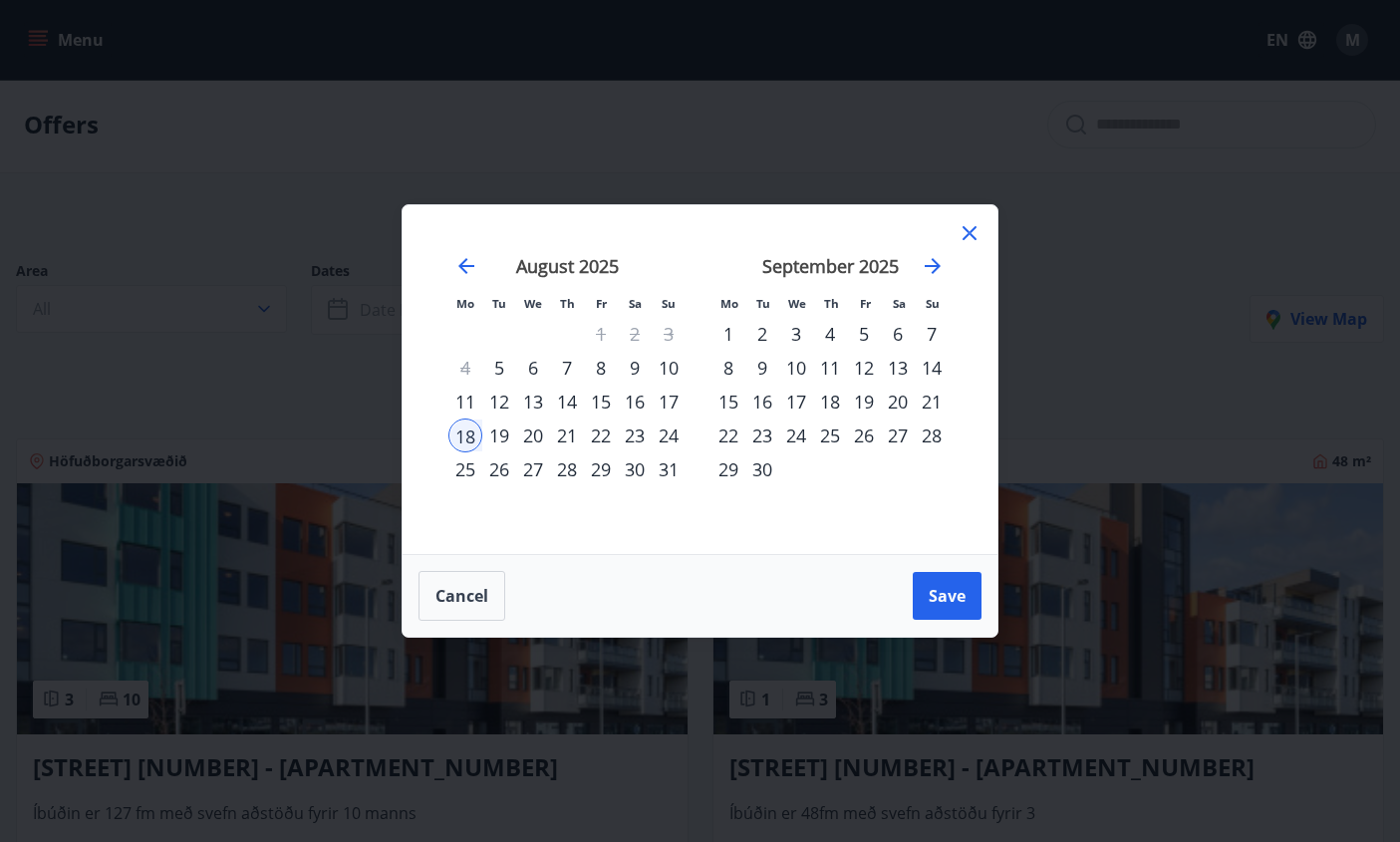 click on "20" at bounding box center (533, 435) 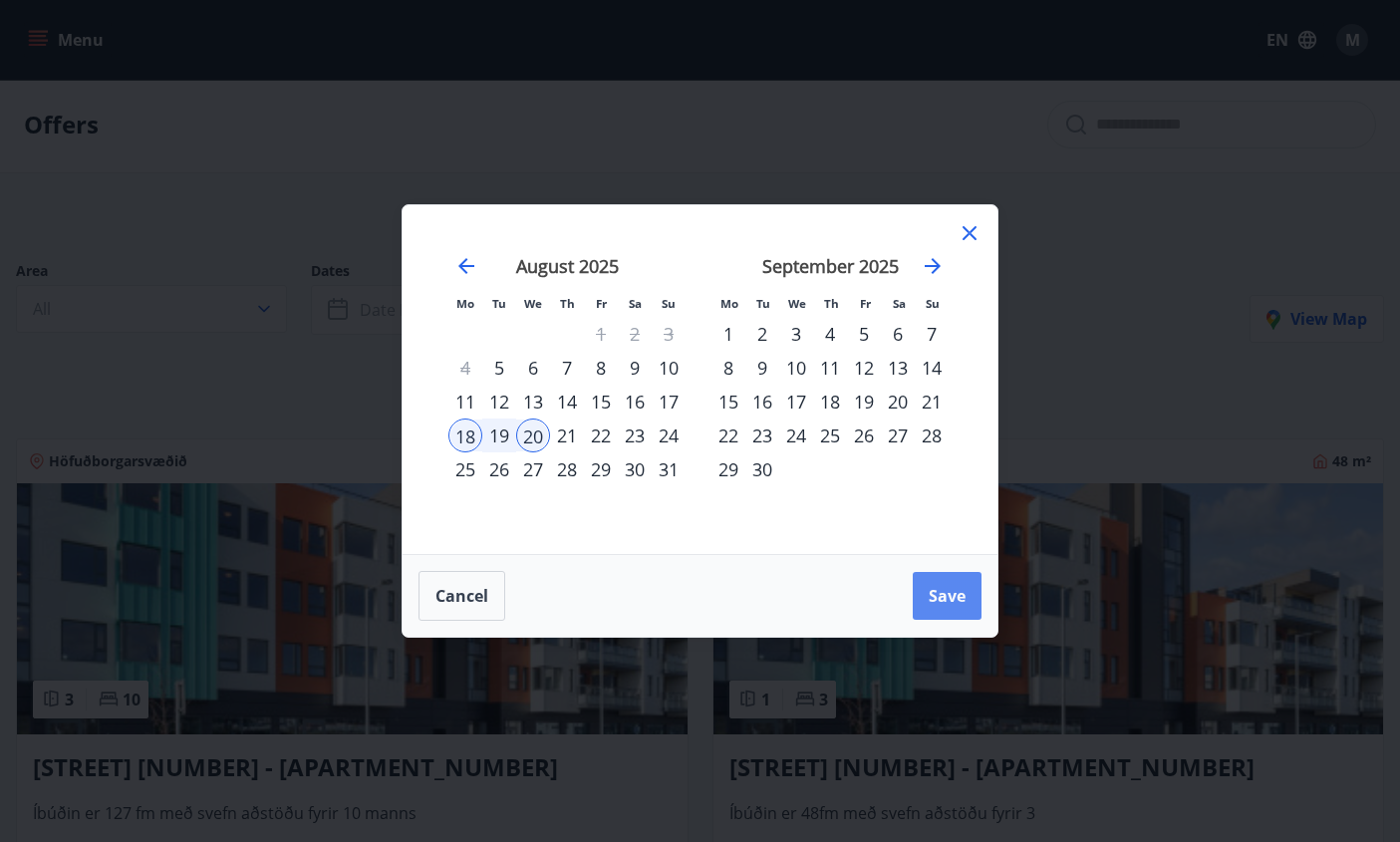 click on "Save" at bounding box center (947, 596) 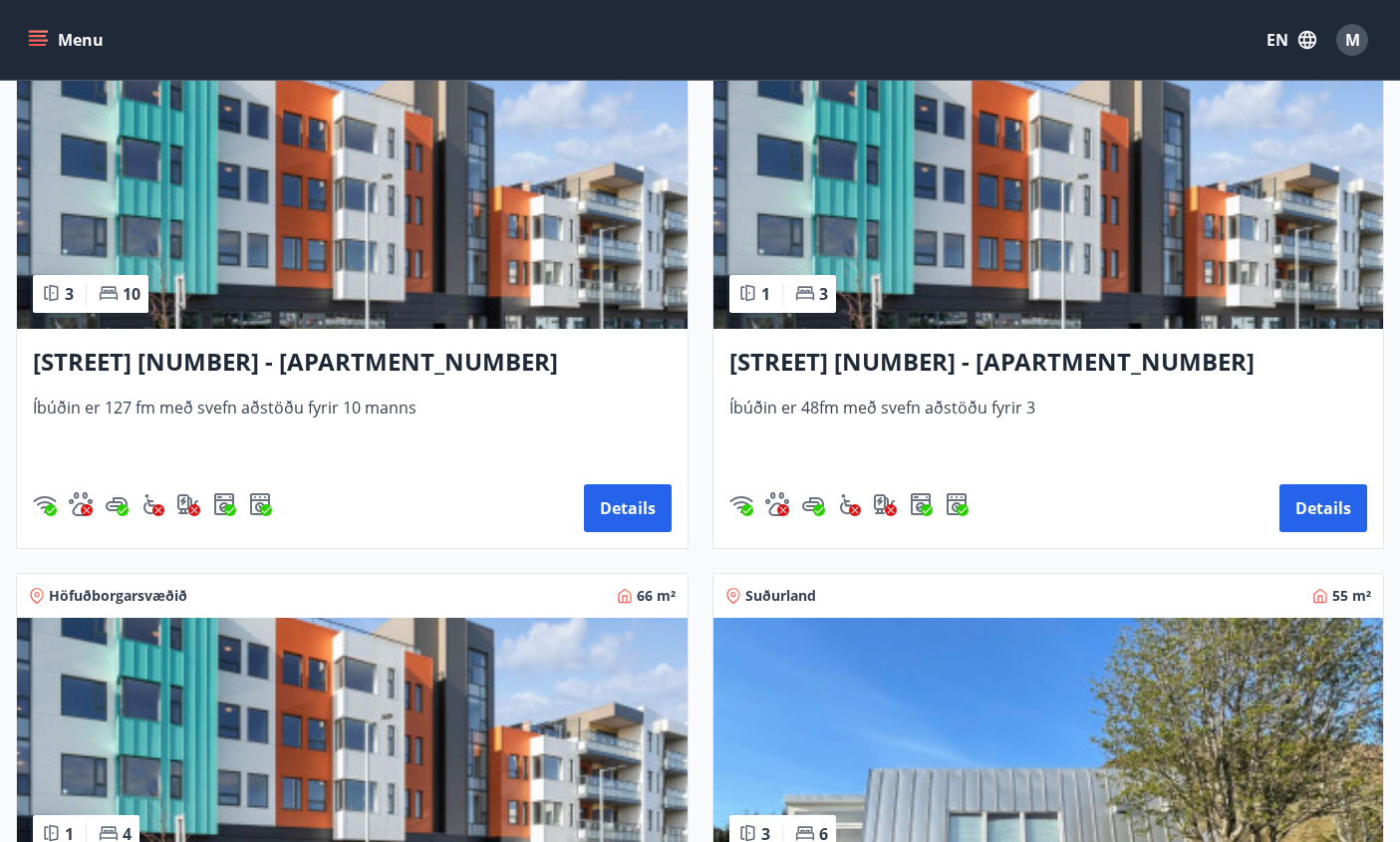 scroll, scrollTop: 891, scrollLeft: 0, axis: vertical 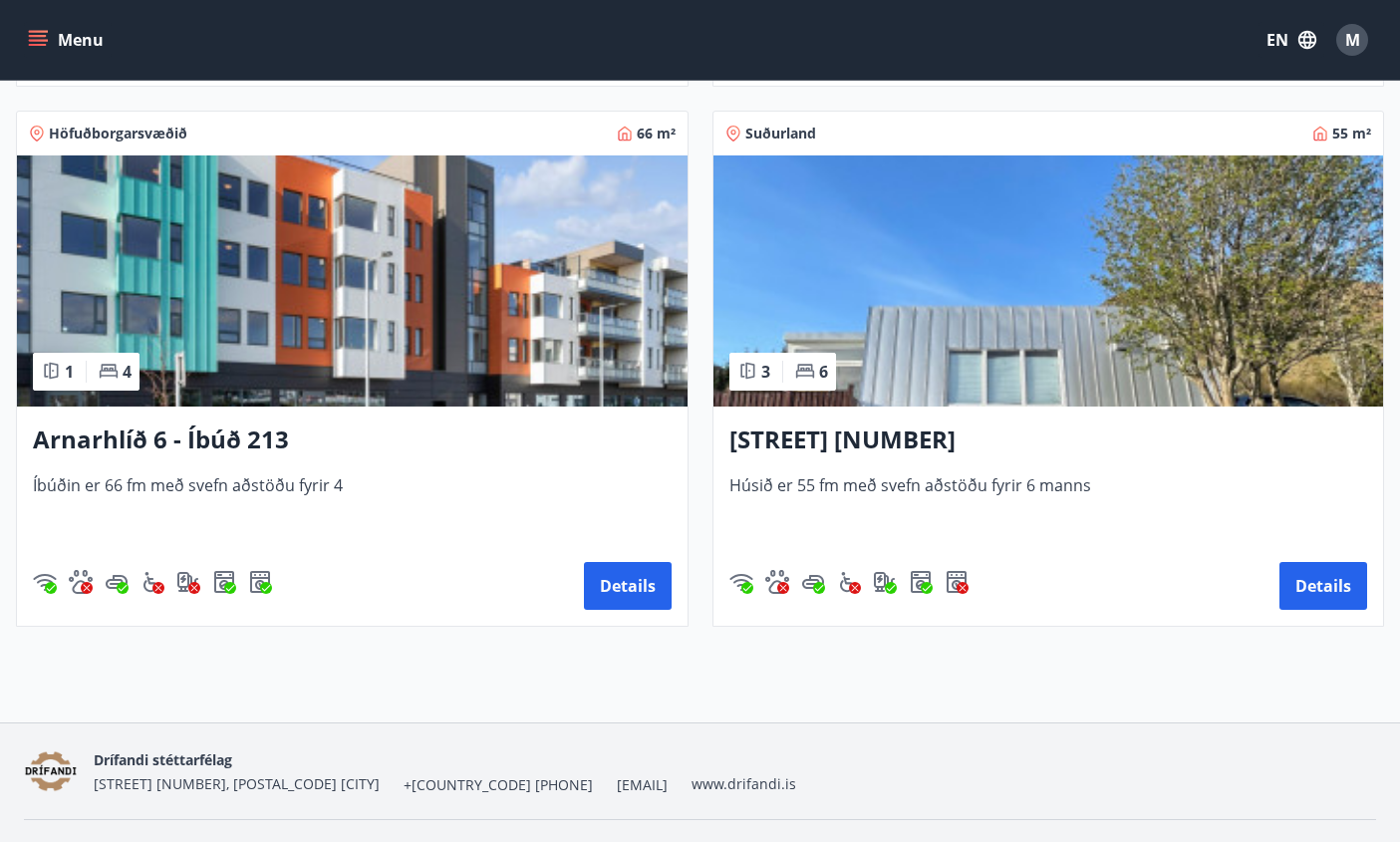 click on "[STREET] [NUMBER]" at bounding box center [1048, 440] 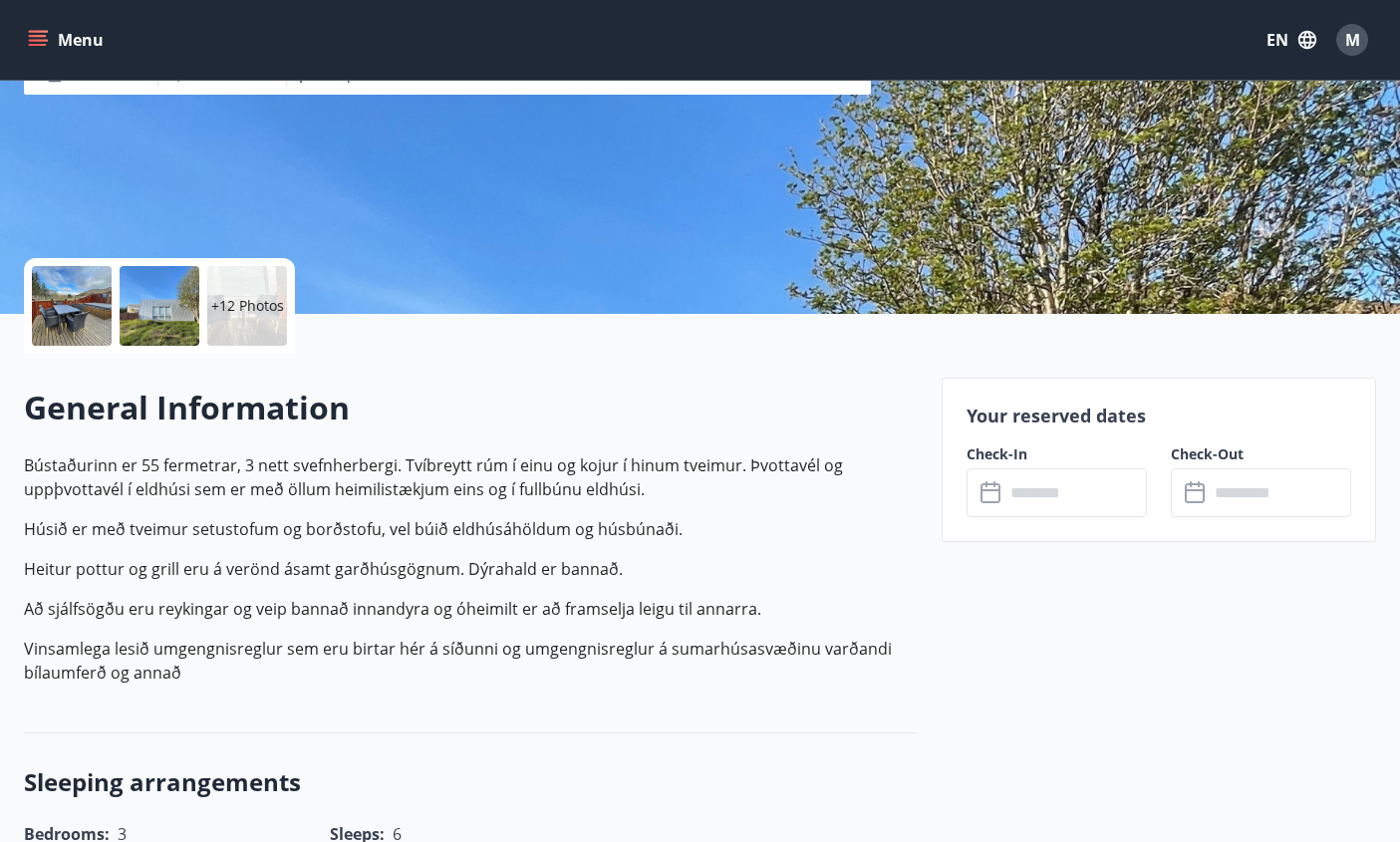 scroll, scrollTop: 0, scrollLeft: 0, axis: both 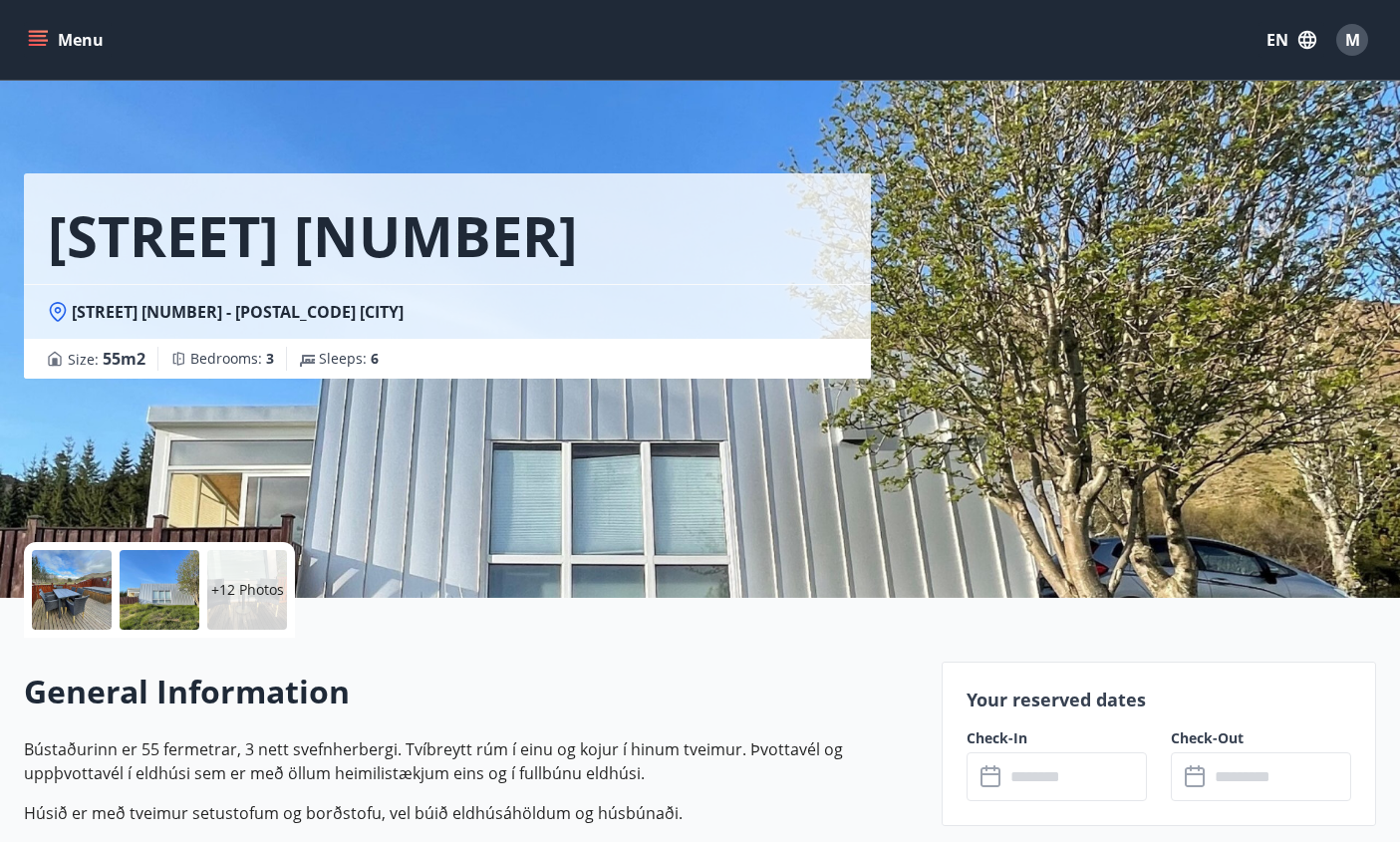click at bounding box center [72, 590] 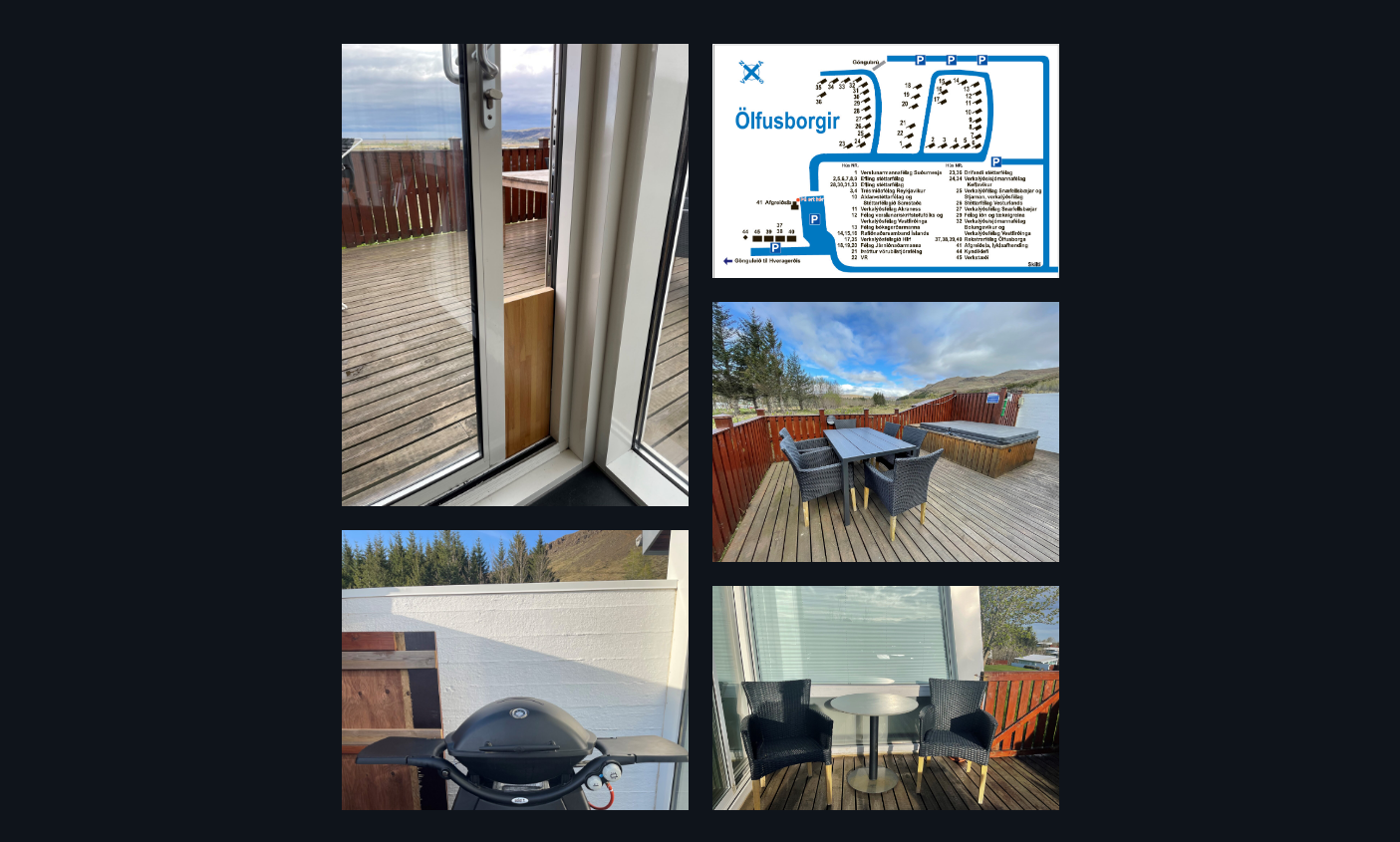 scroll, scrollTop: 0, scrollLeft: 0, axis: both 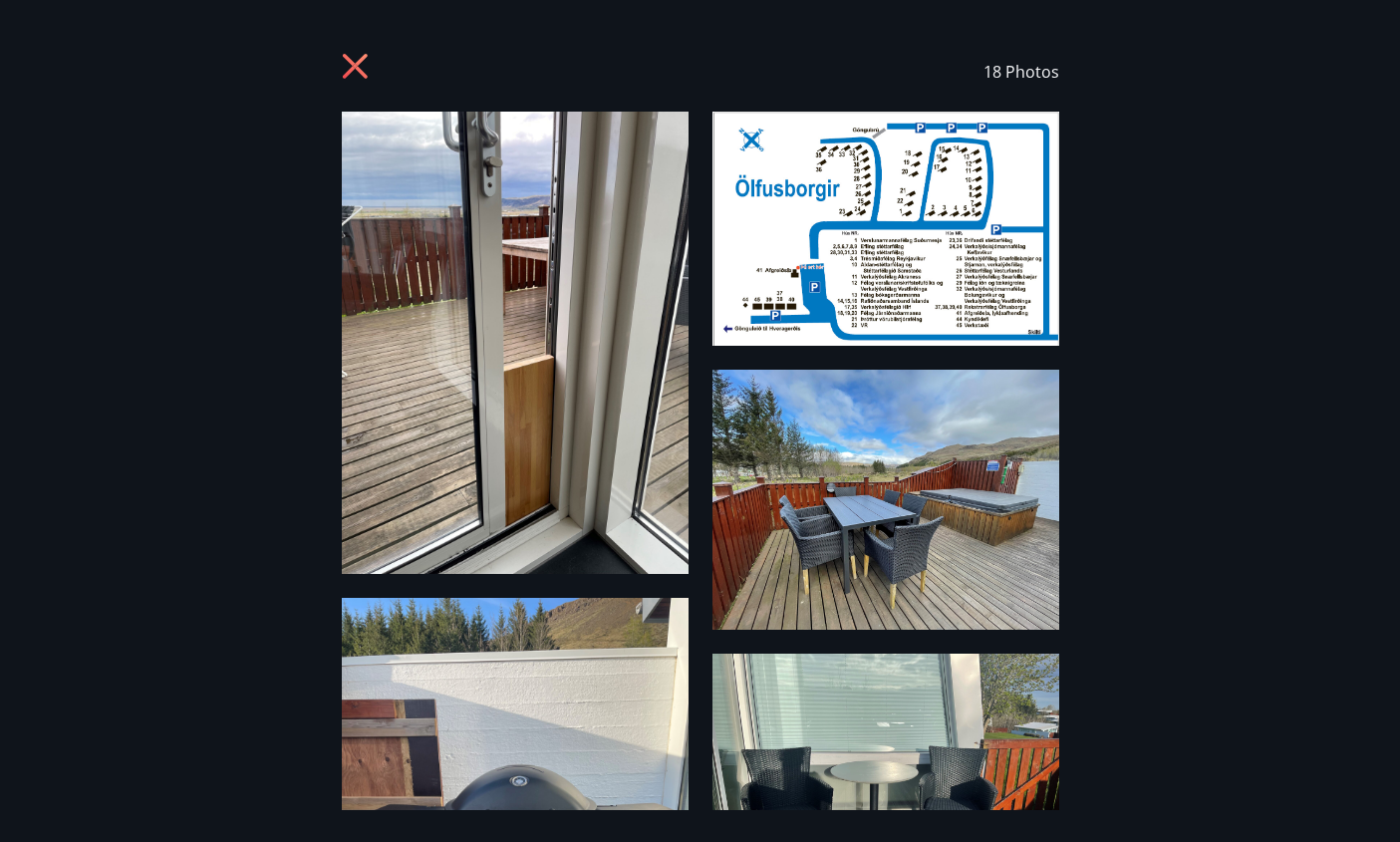 click 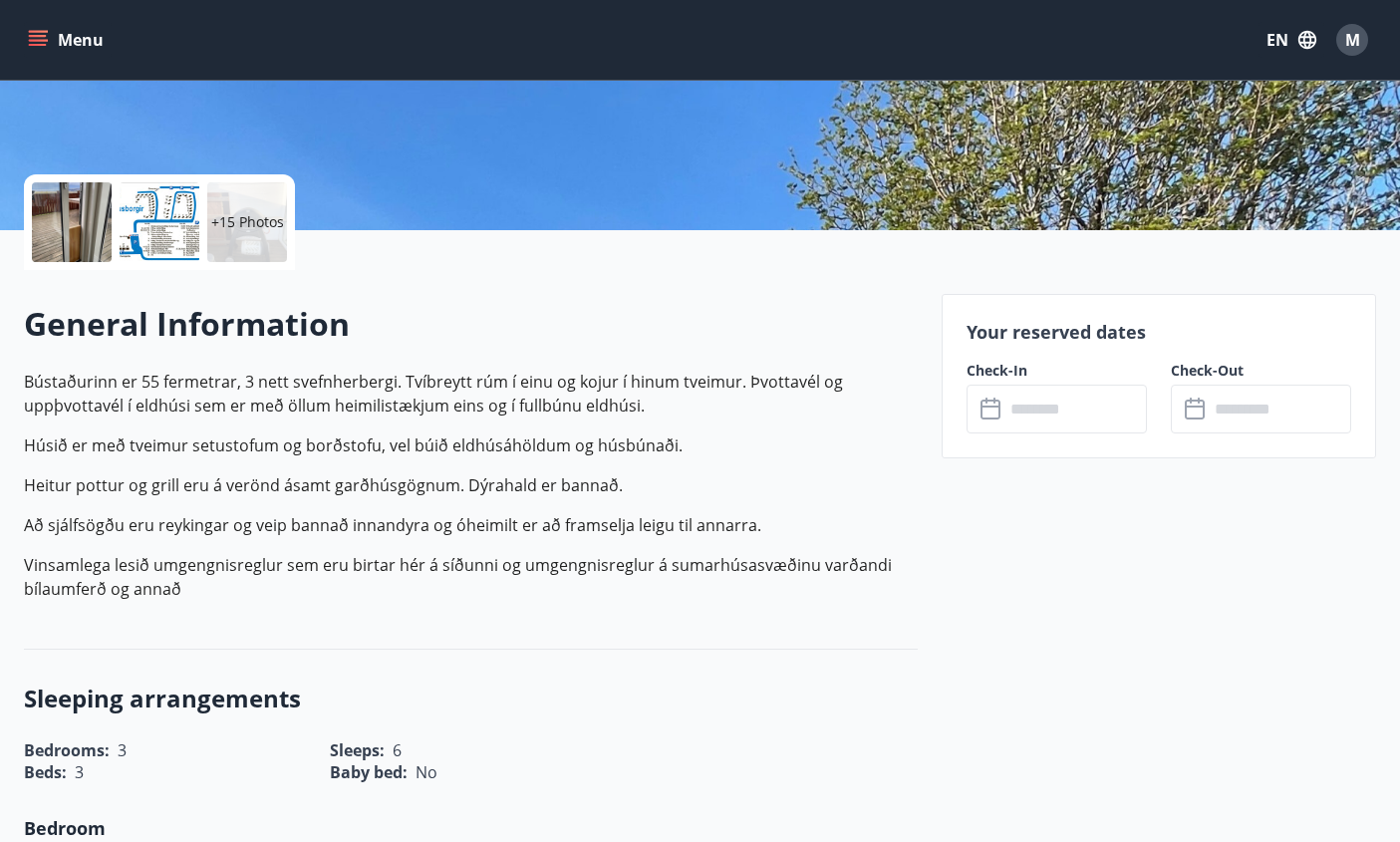scroll, scrollTop: 367, scrollLeft: 0, axis: vertical 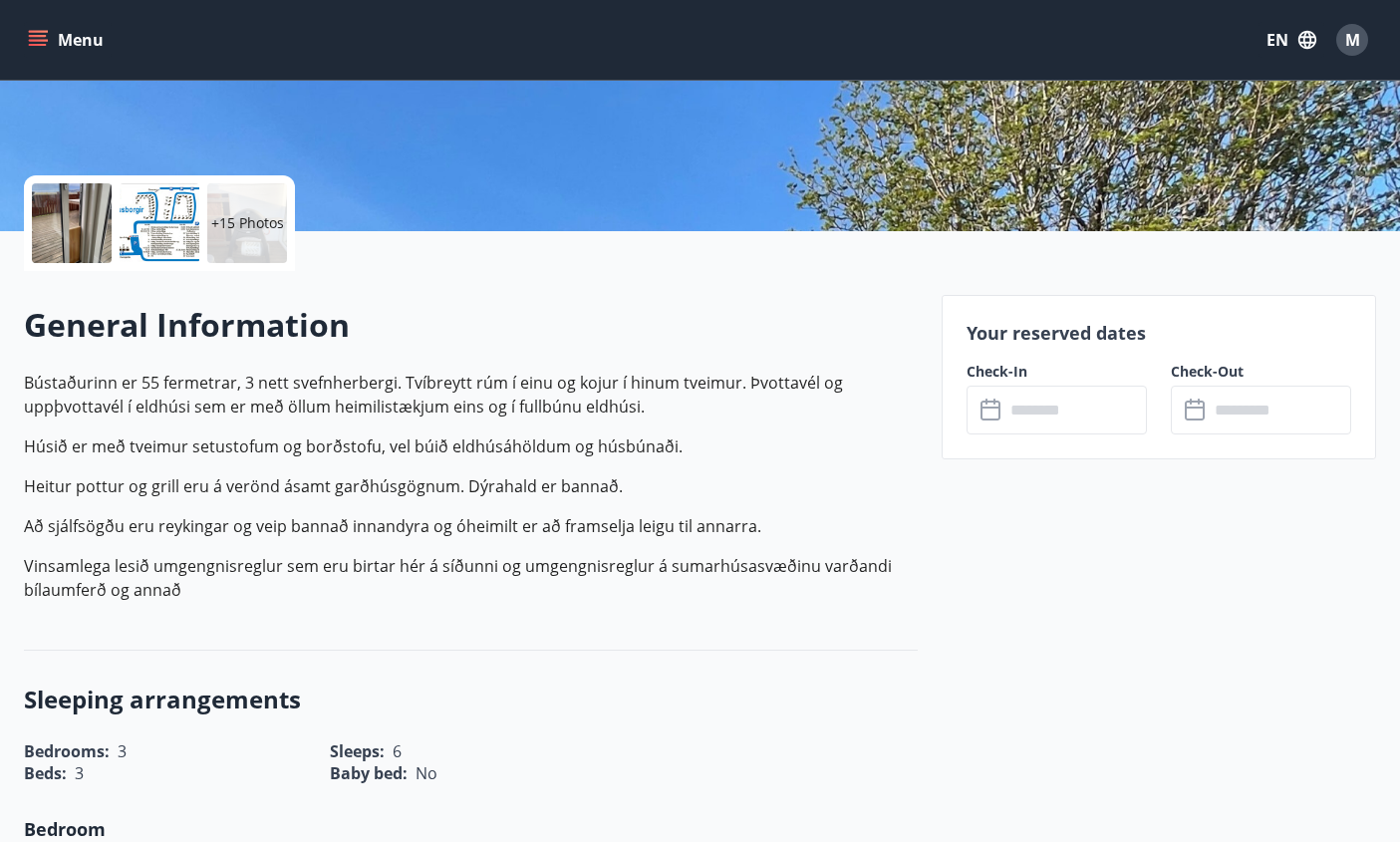click at bounding box center [1075, 410] 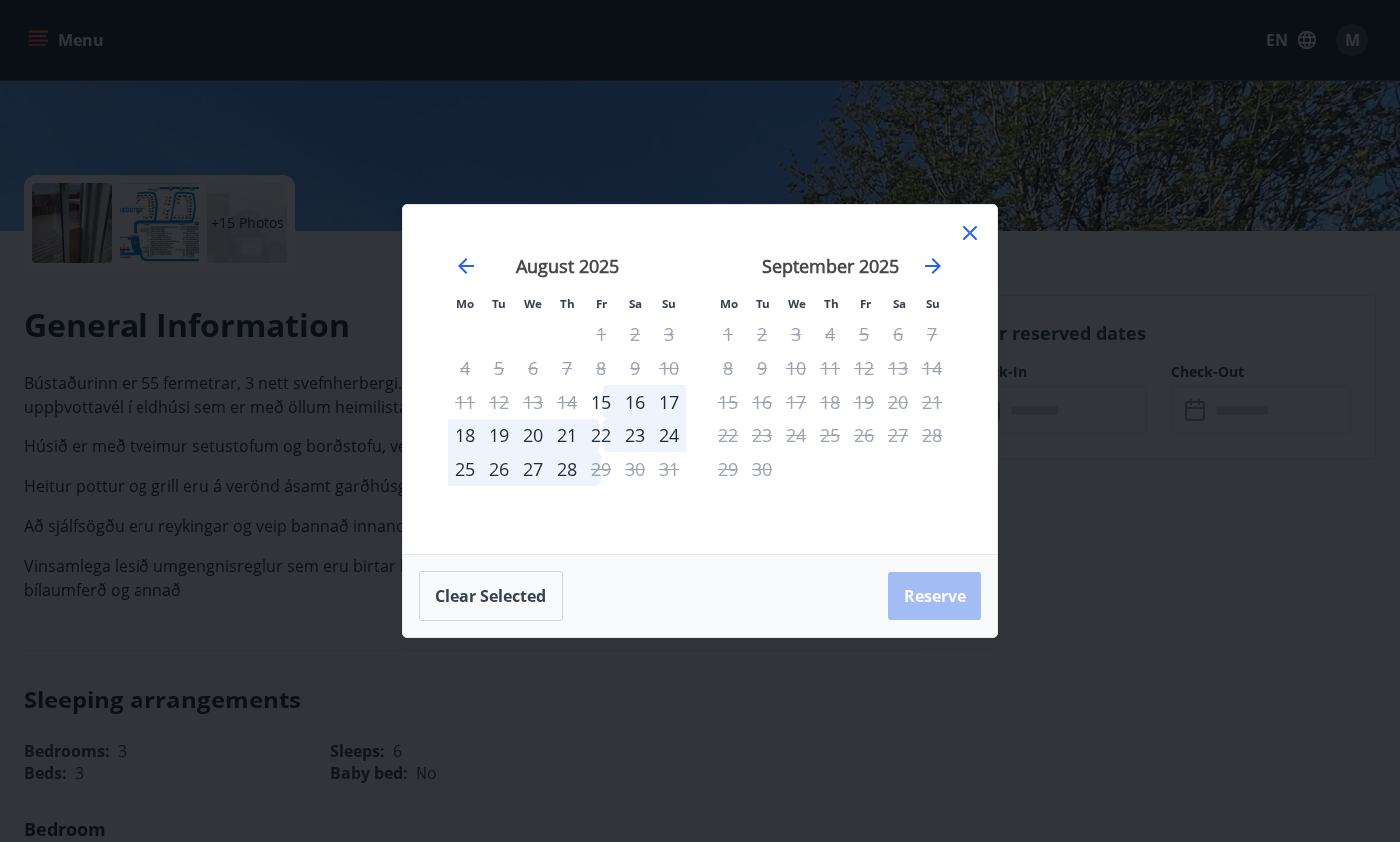 click on "18" at bounding box center [465, 435] 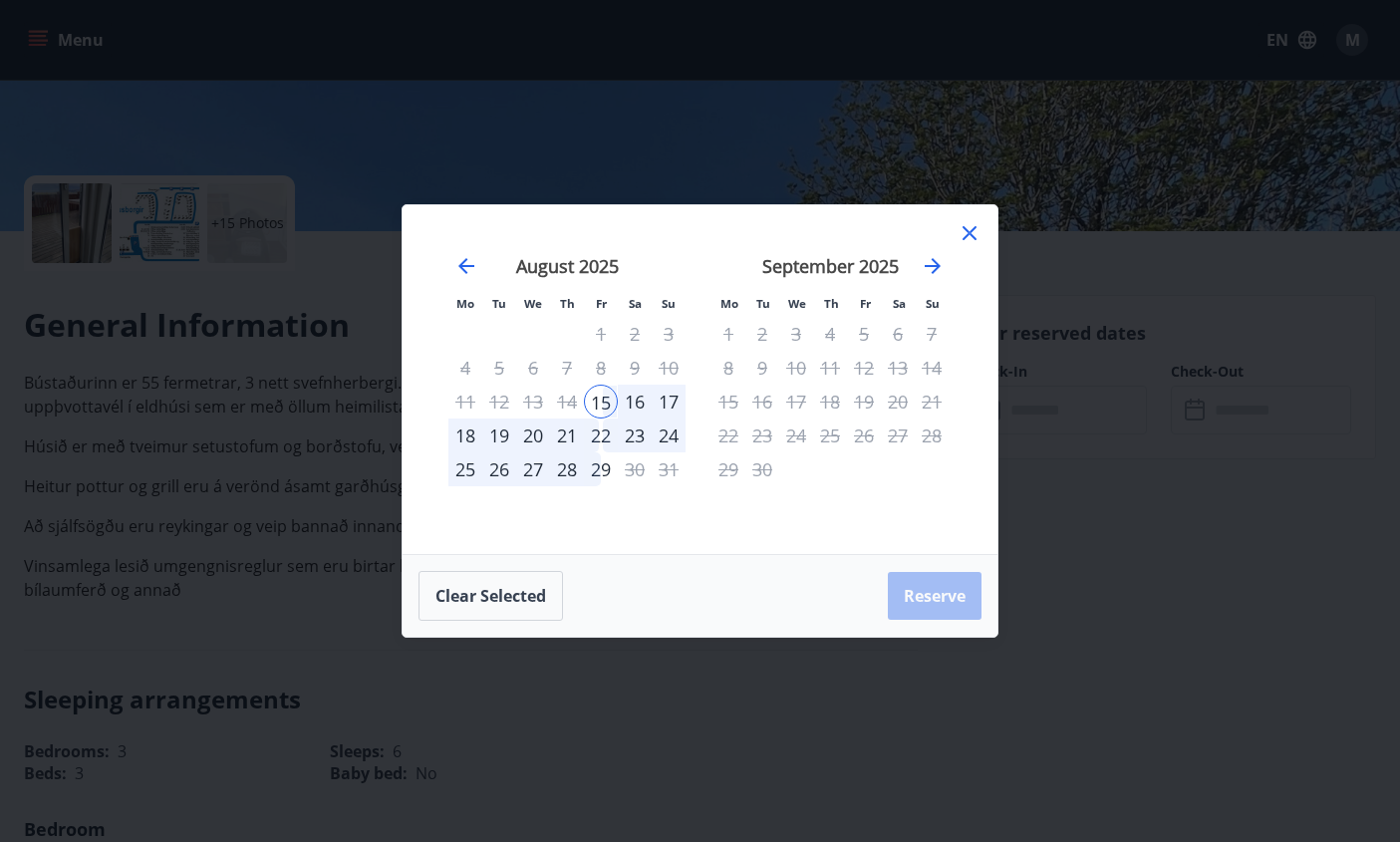 click on "20" at bounding box center (533, 435) 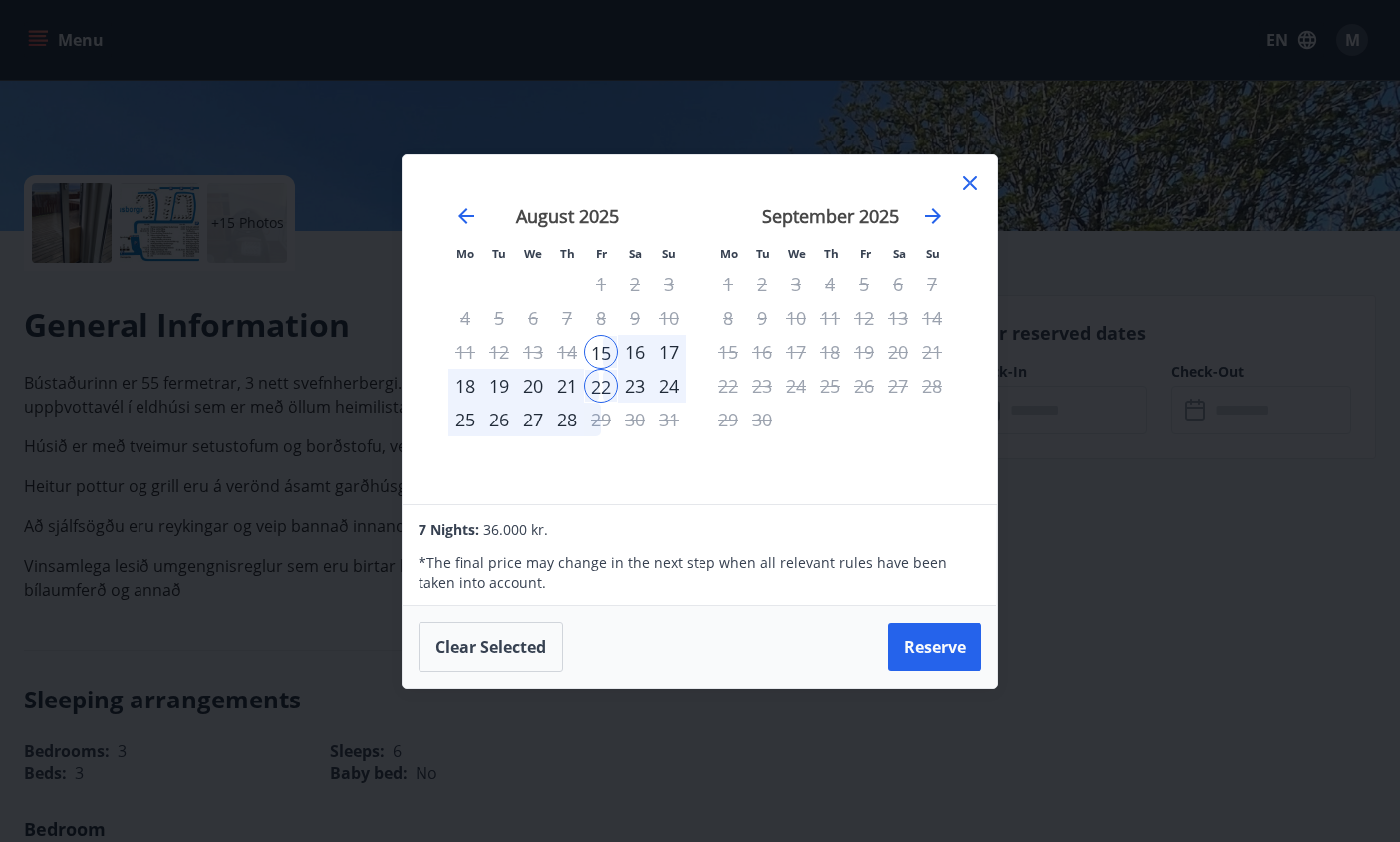 click on "Clear selected Reserve" at bounding box center [700, 647] 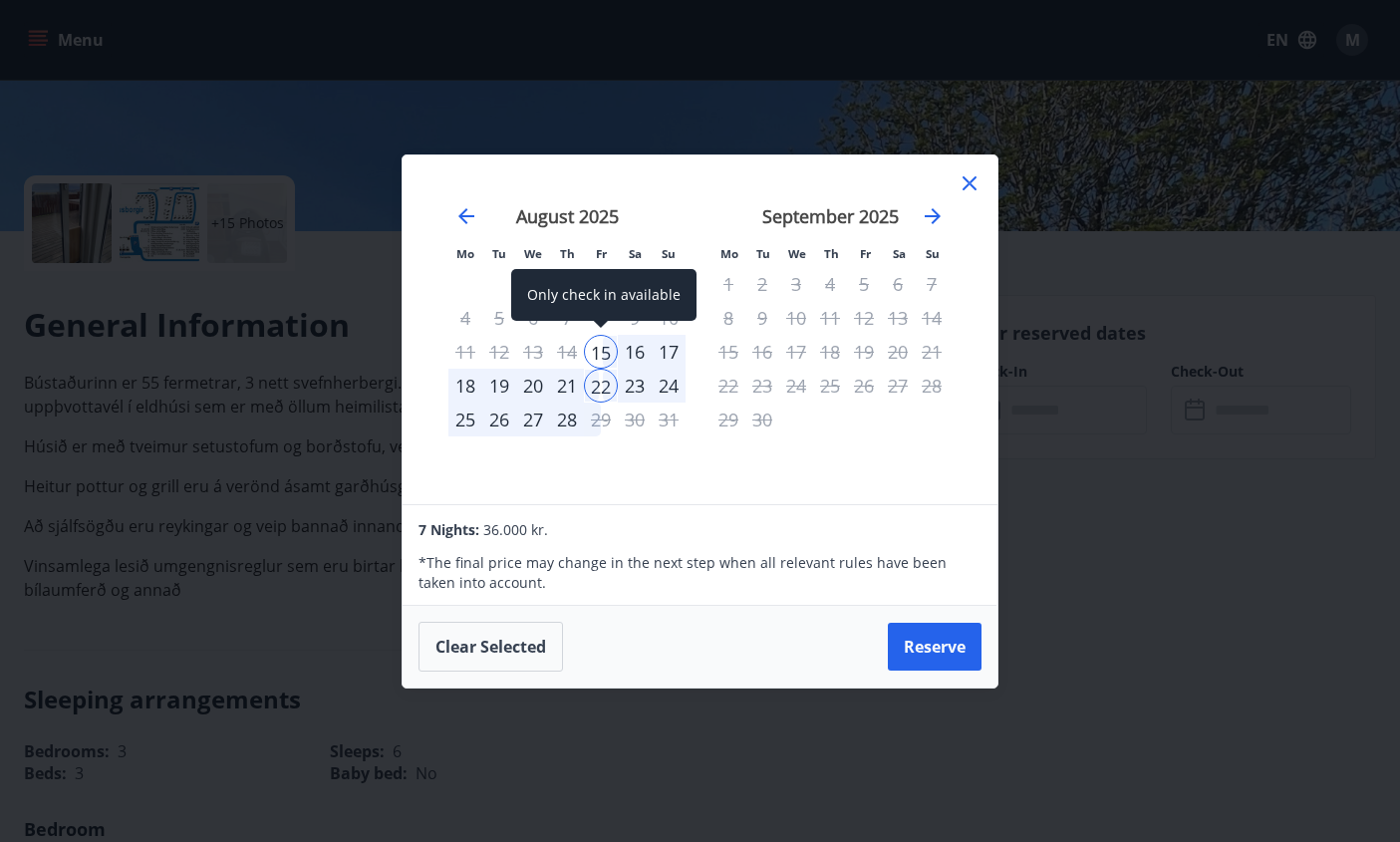 click on "15" at bounding box center (601, 352) 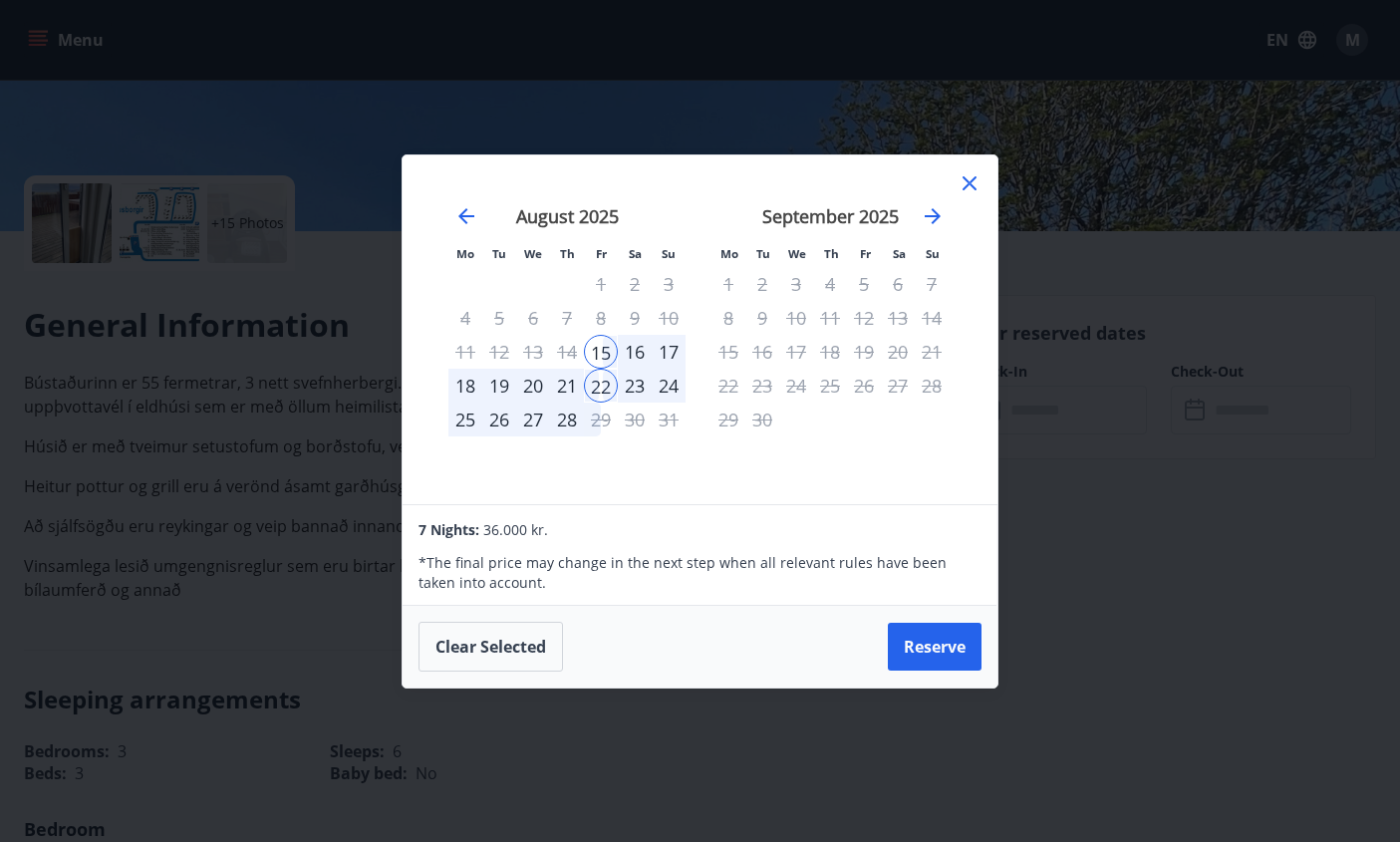 click on "22" at bounding box center [601, 386] 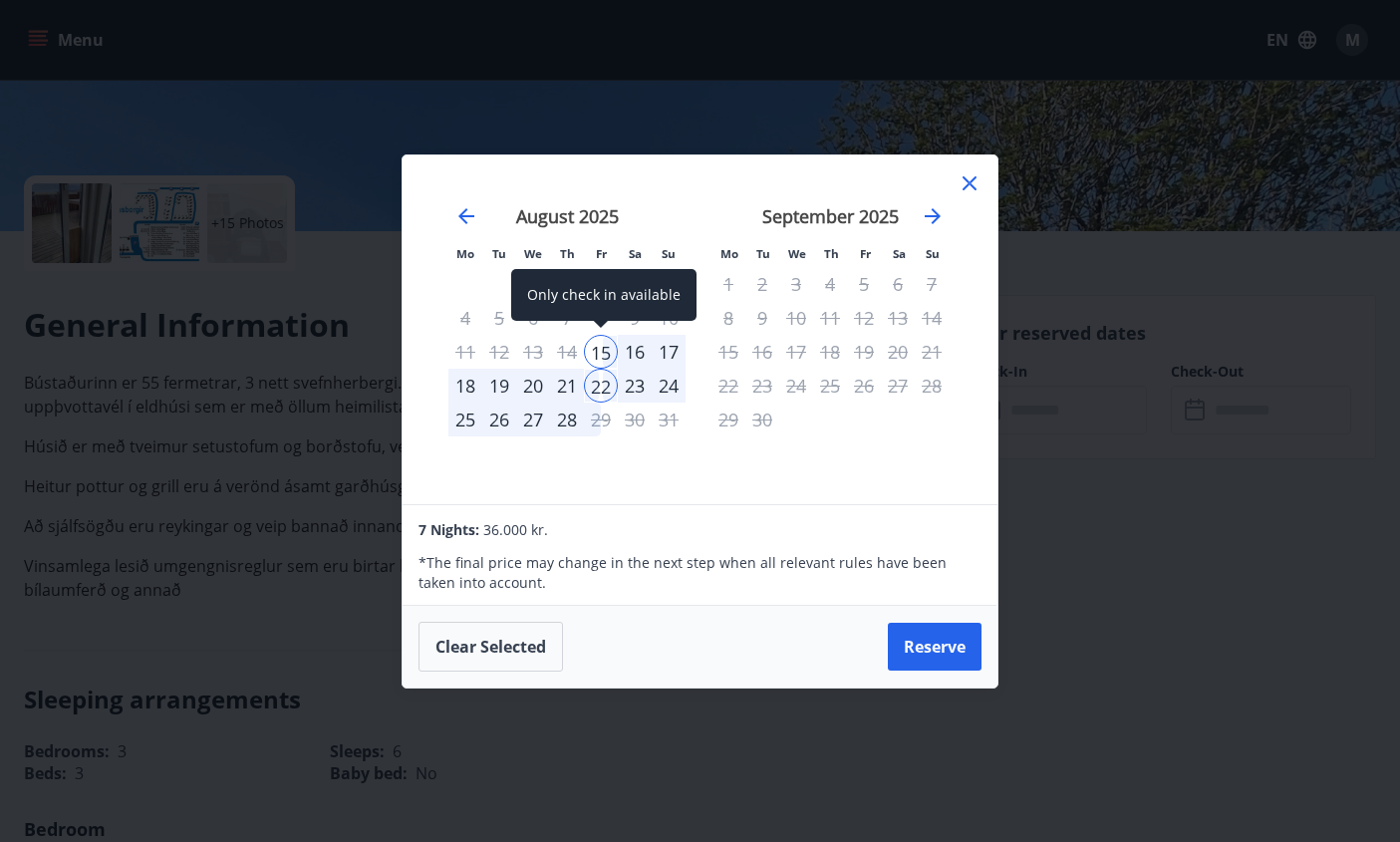click on "15" at bounding box center (601, 352) 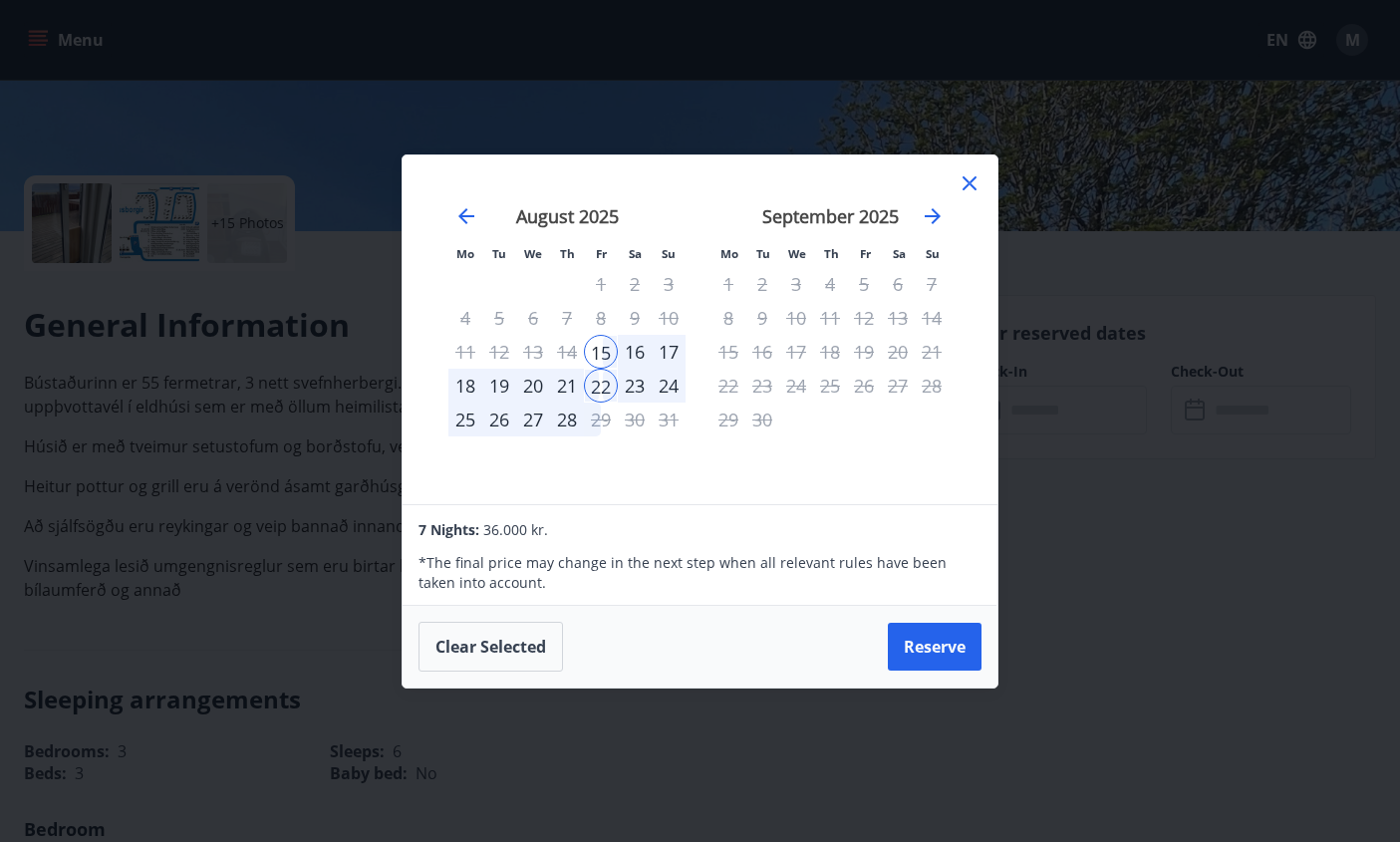 click on "22" at bounding box center (601, 386) 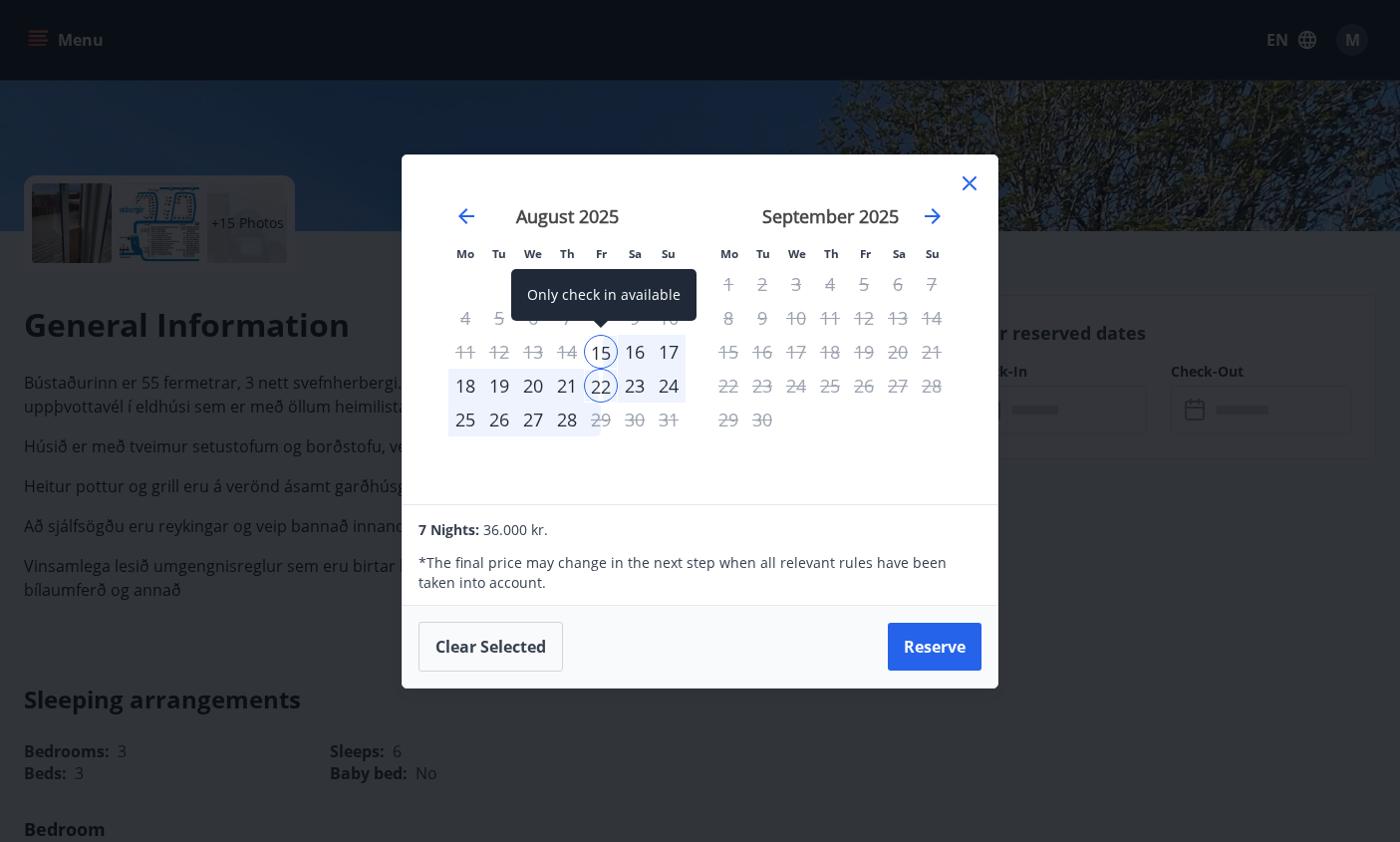 click on "15" at bounding box center (601, 352) 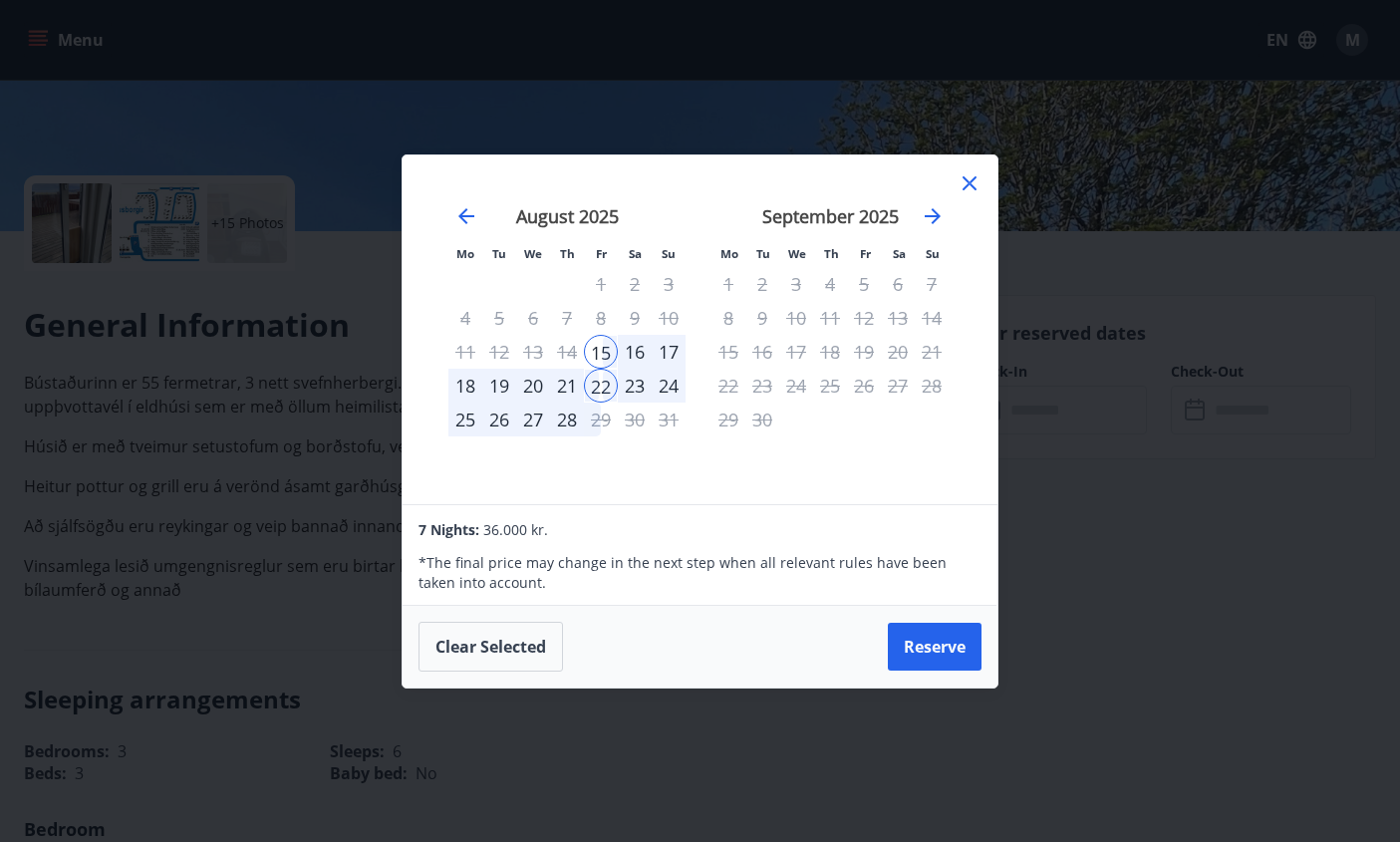 click 